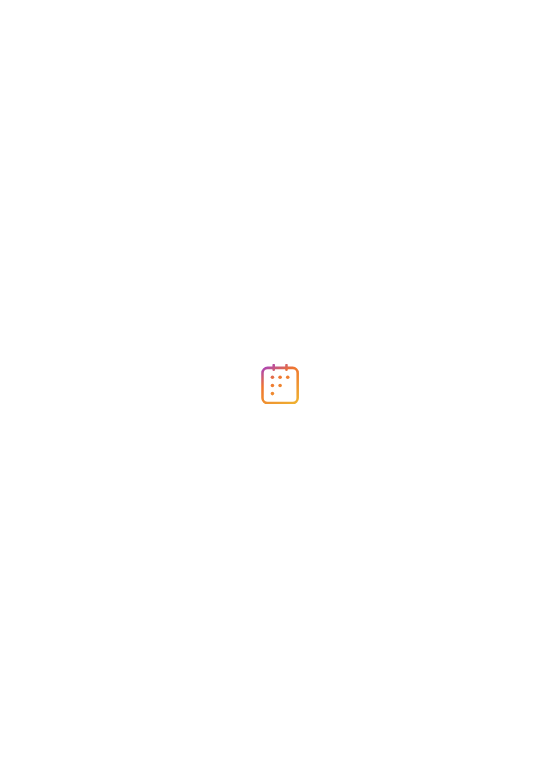 scroll, scrollTop: 0, scrollLeft: 0, axis: both 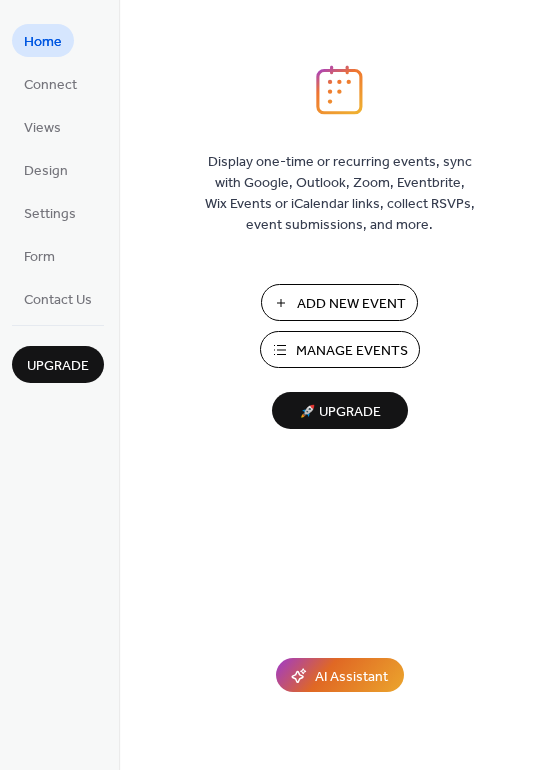 click on "Add New Event" at bounding box center (351, 304) 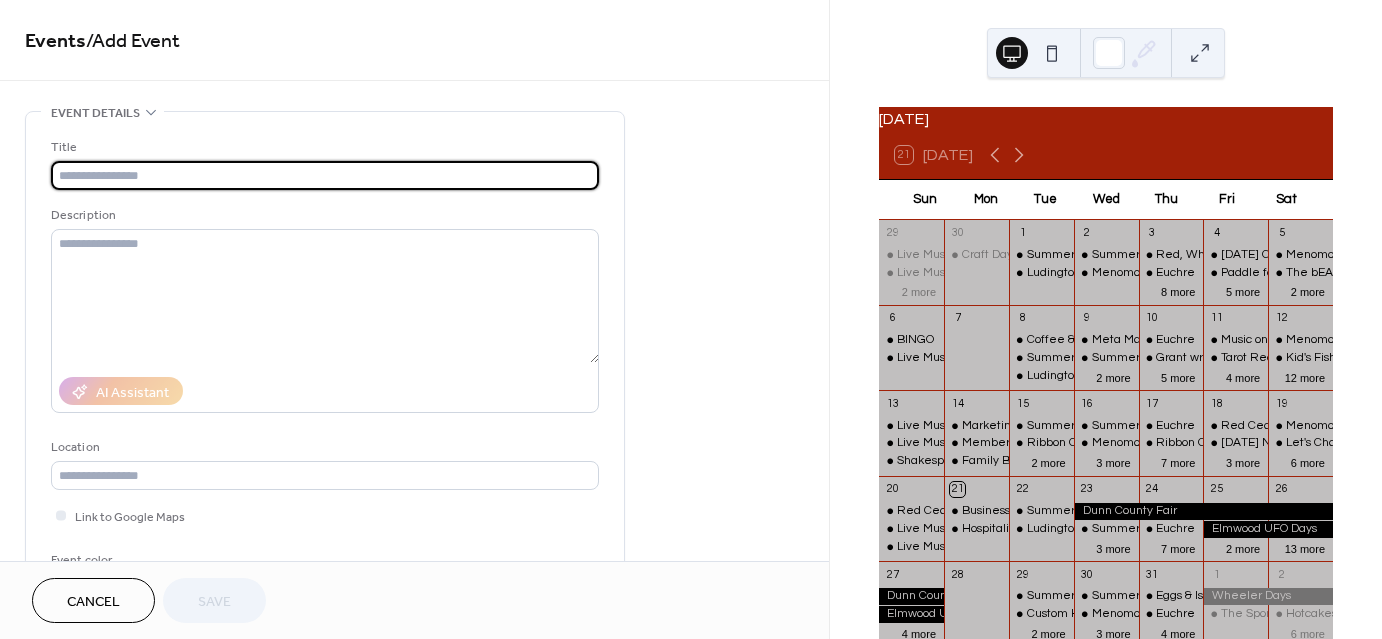 scroll, scrollTop: 0, scrollLeft: 0, axis: both 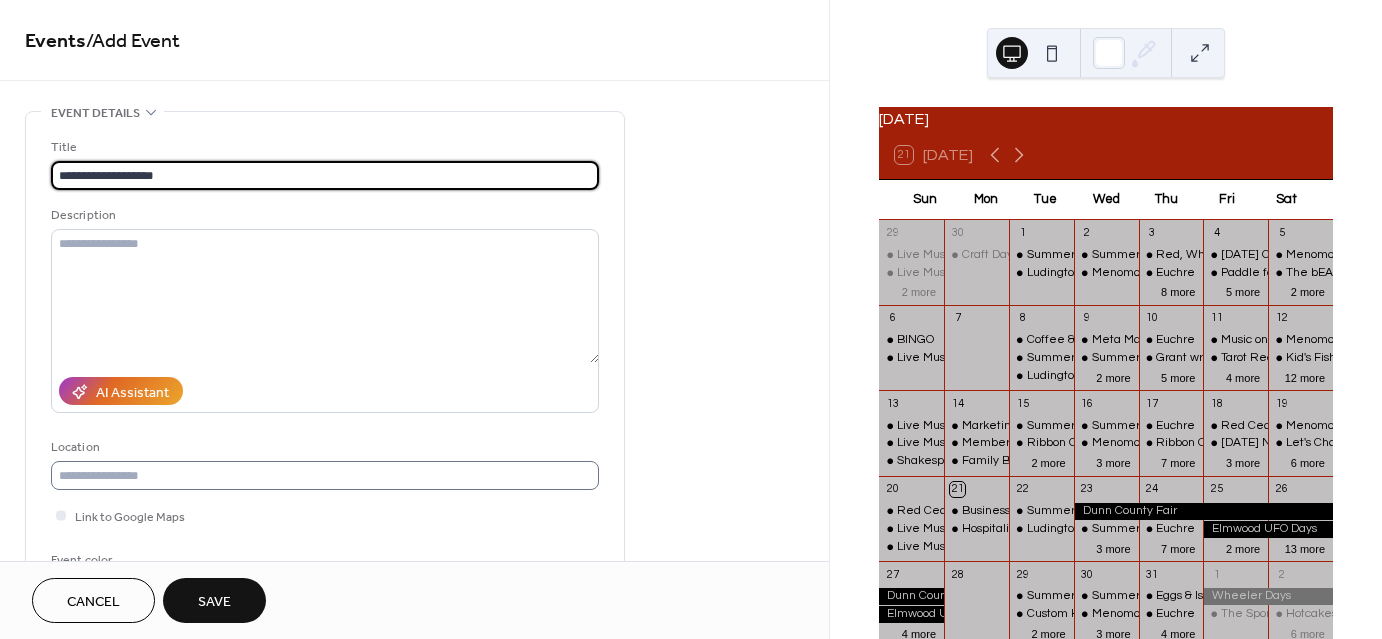 type on "**********" 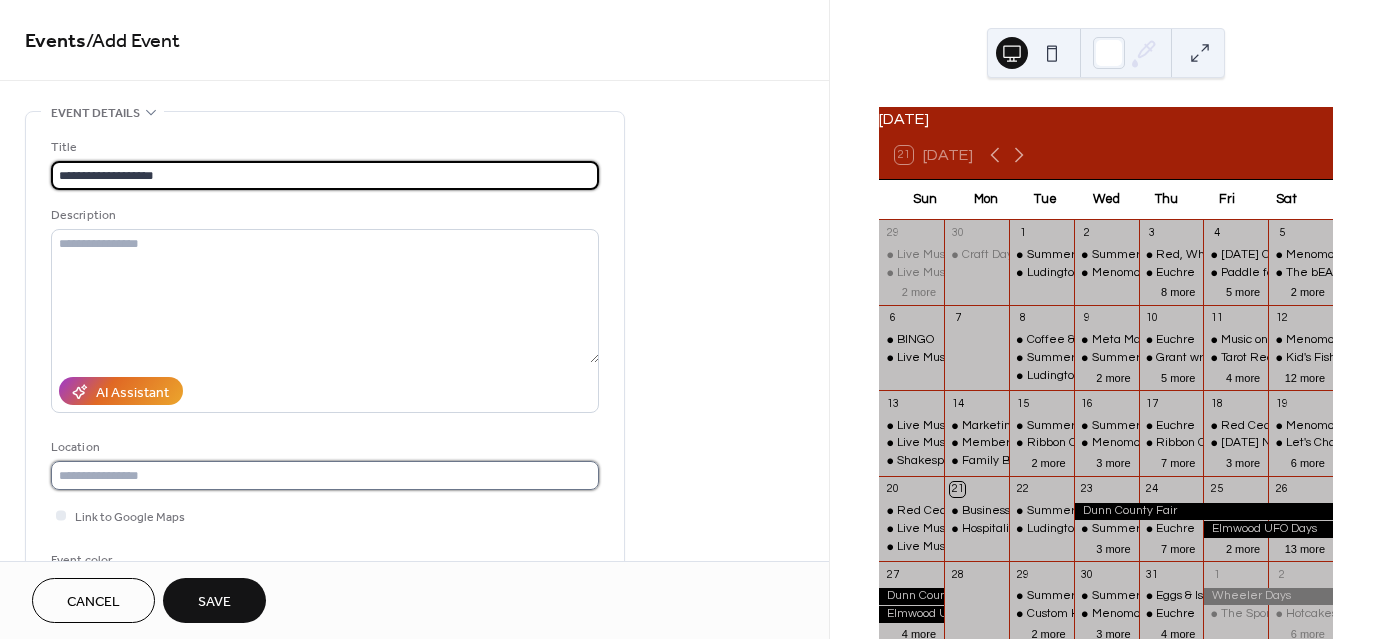 click at bounding box center [325, 475] 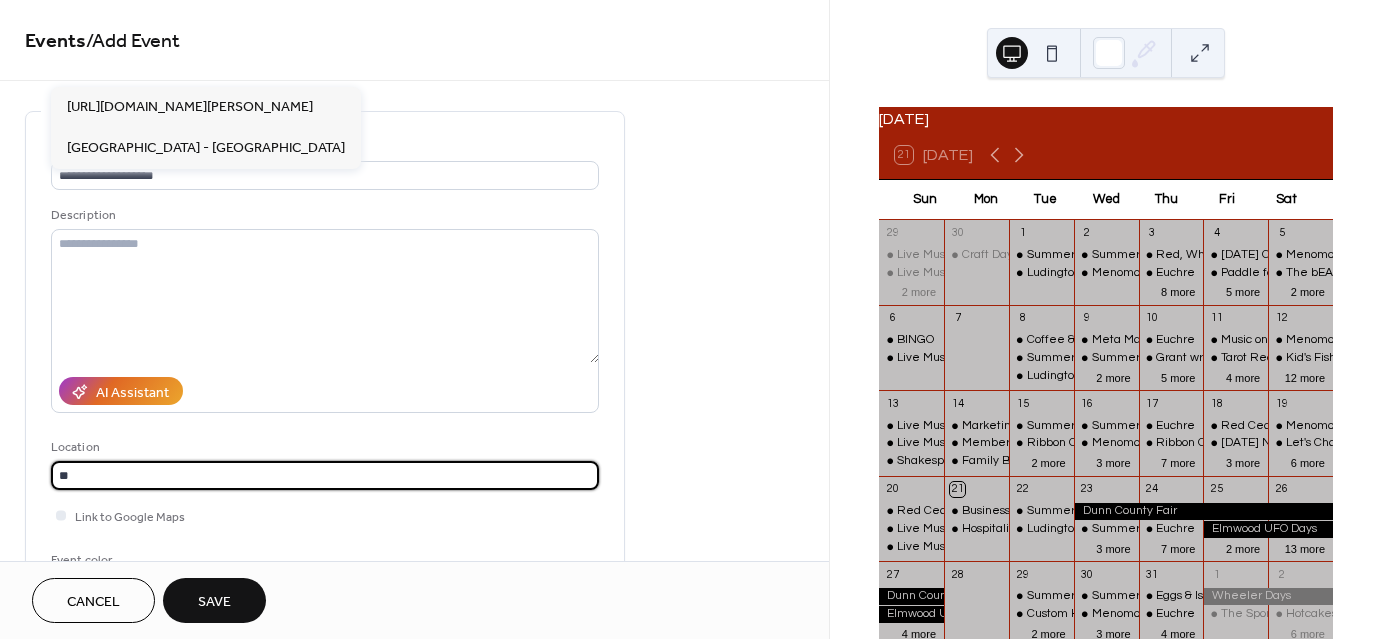 type on "*" 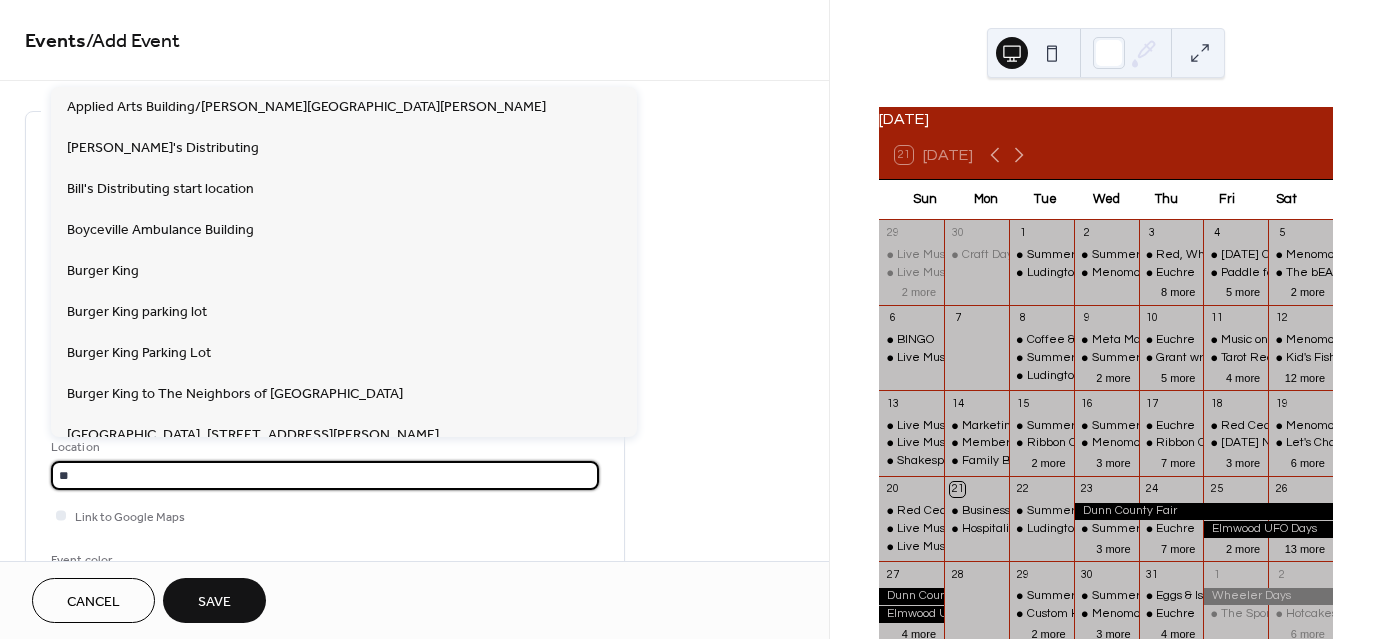 type on "*" 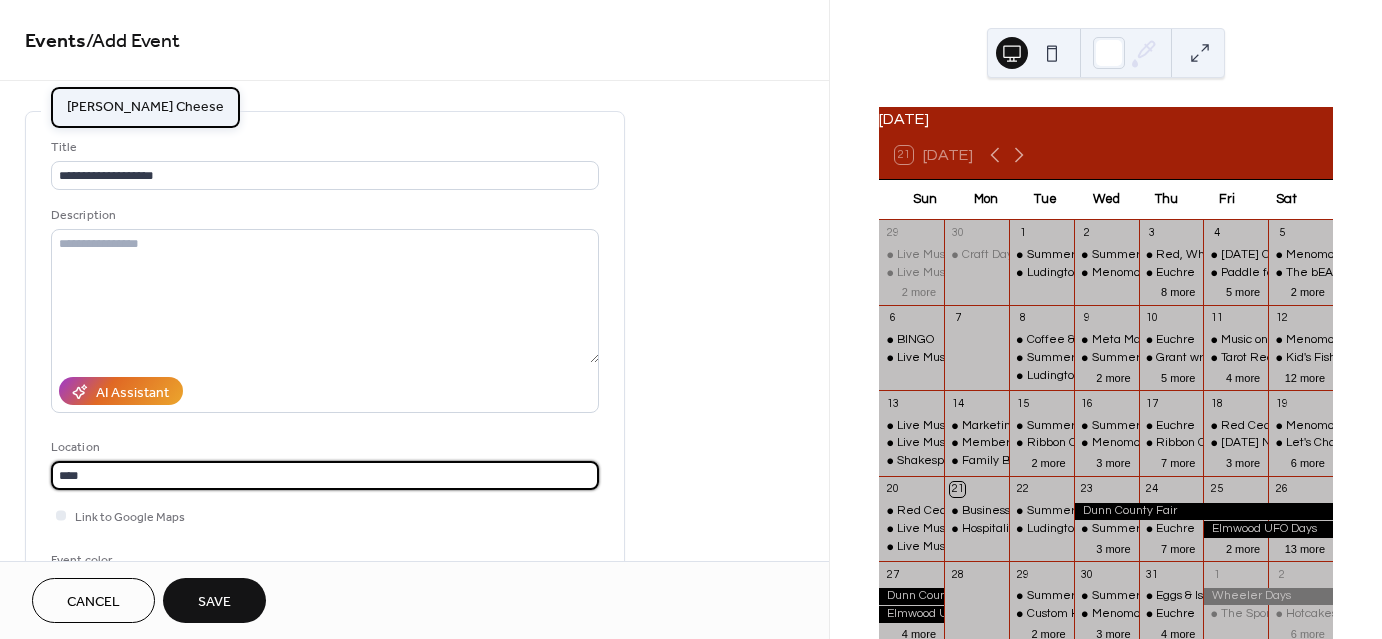 click on "Cady Cheese" at bounding box center [145, 106] 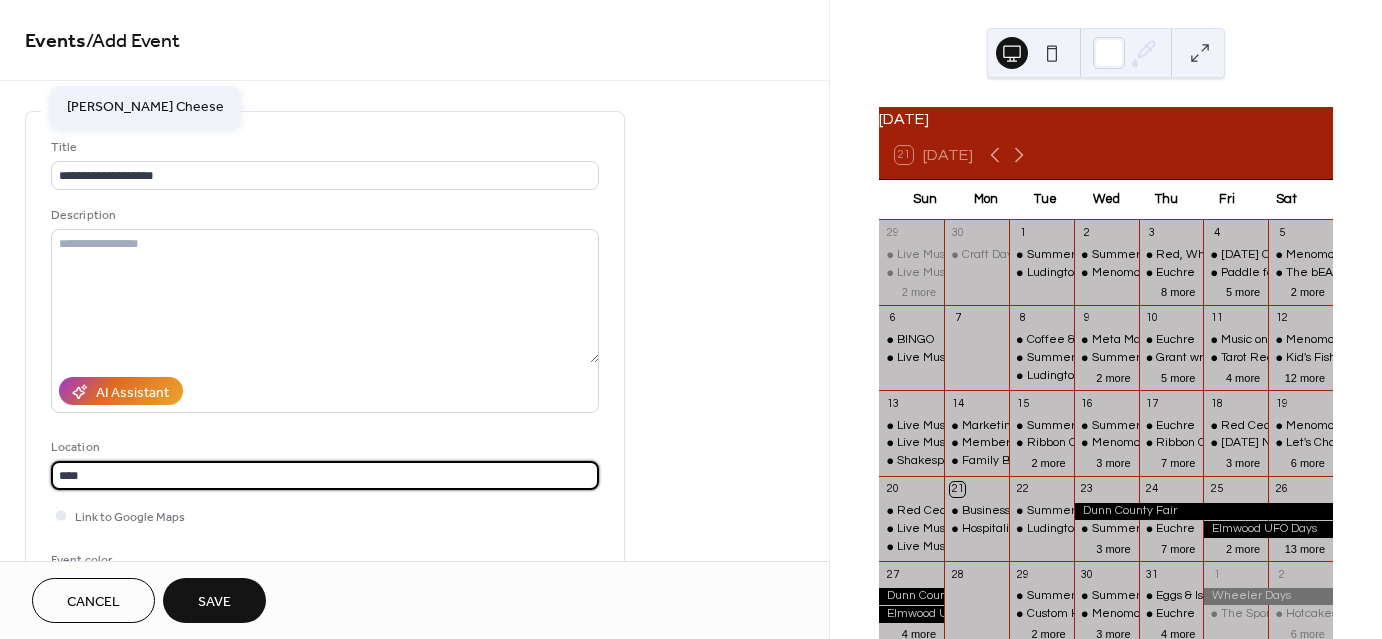 type on "**********" 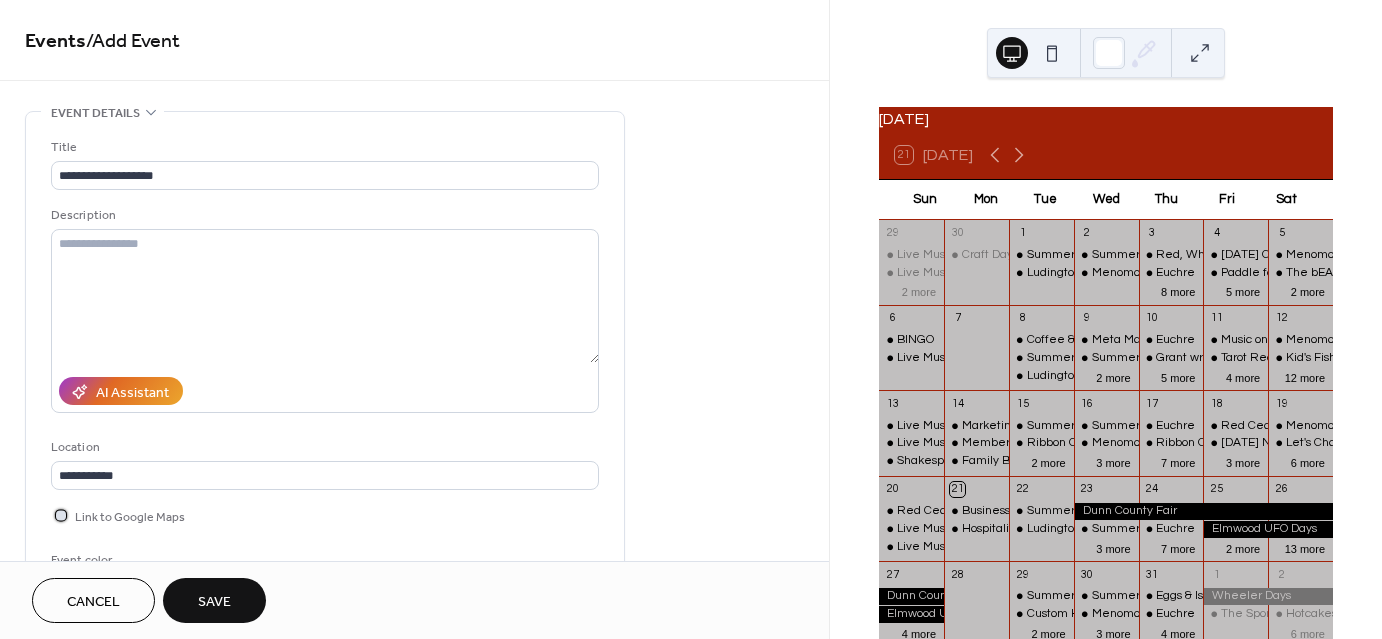 click at bounding box center (61, 515) 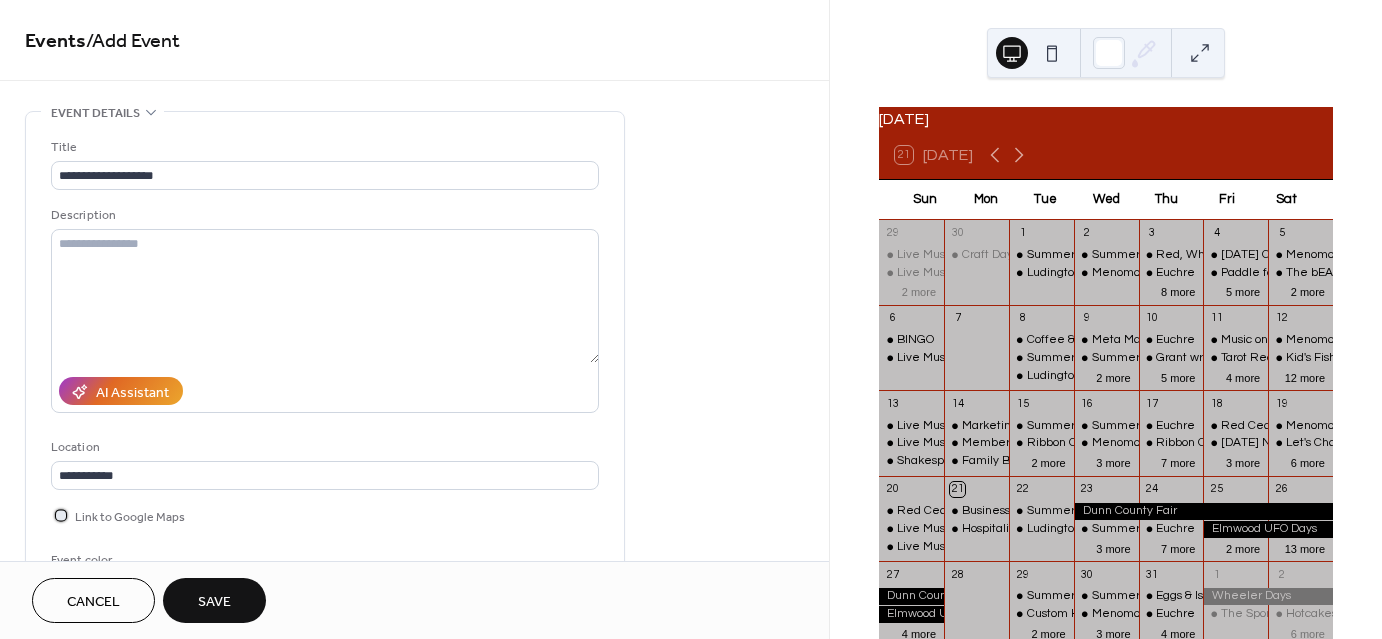 scroll, scrollTop: 1, scrollLeft: 0, axis: vertical 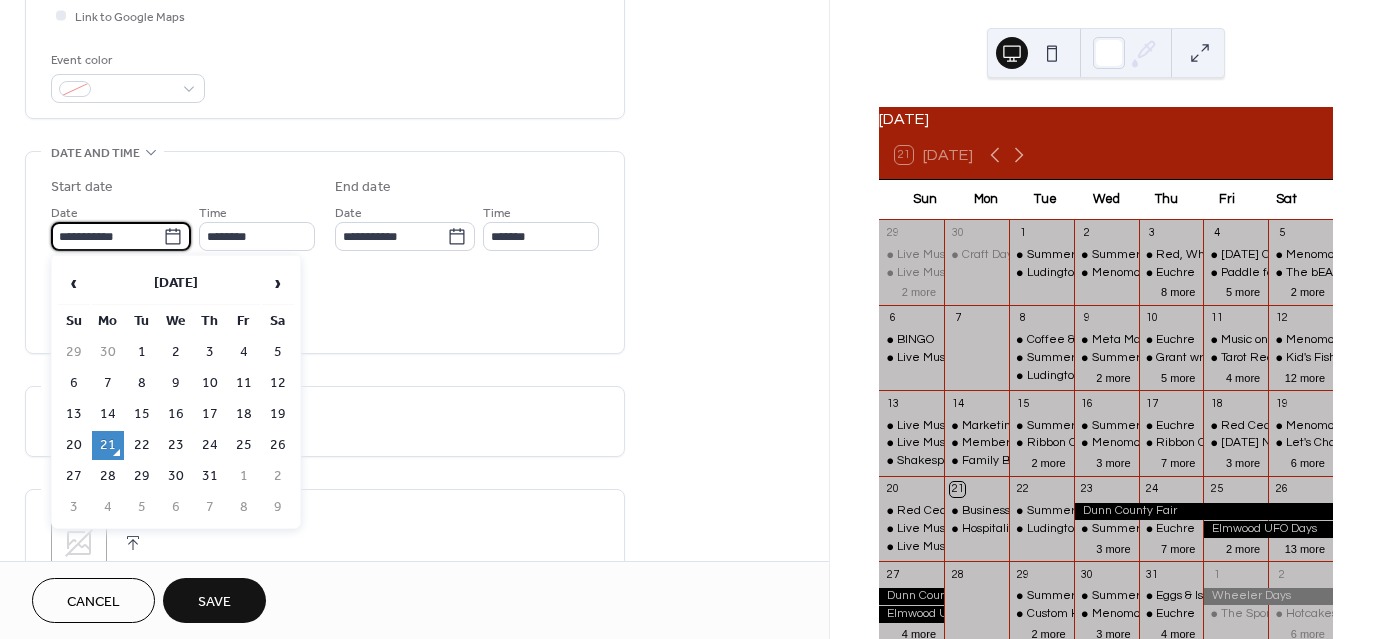 click on "**********" at bounding box center (107, 236) 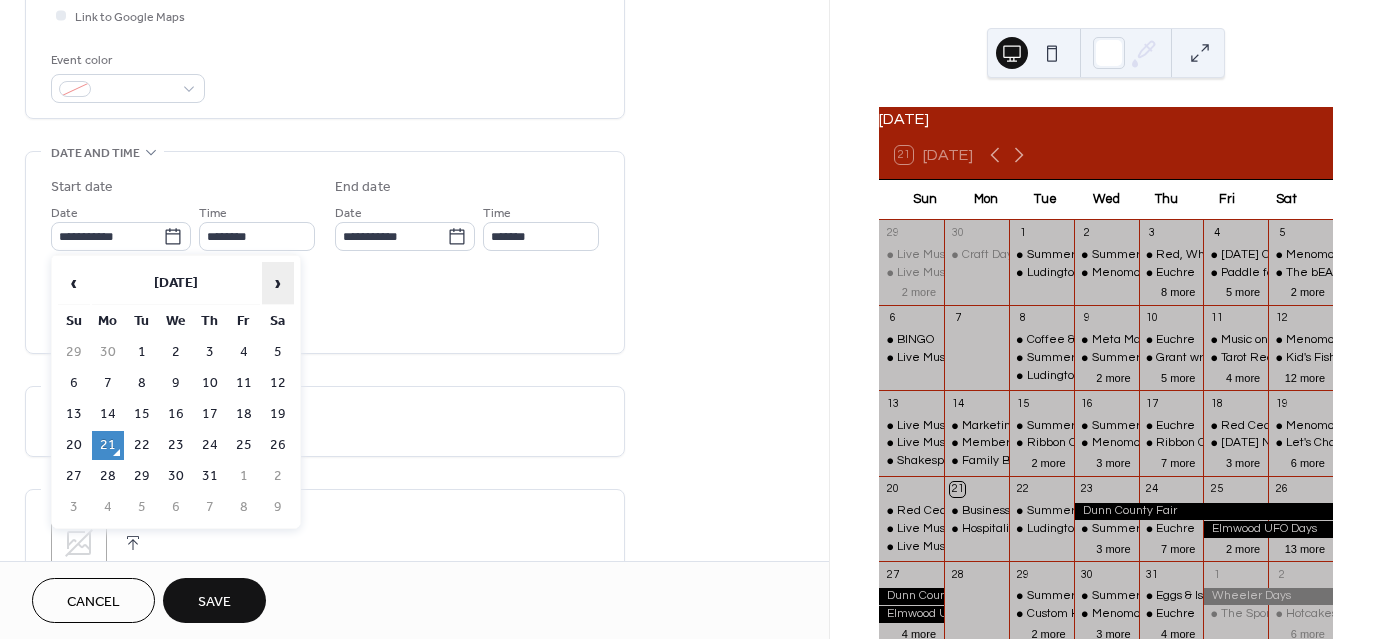 click on "›" at bounding box center [278, 283] 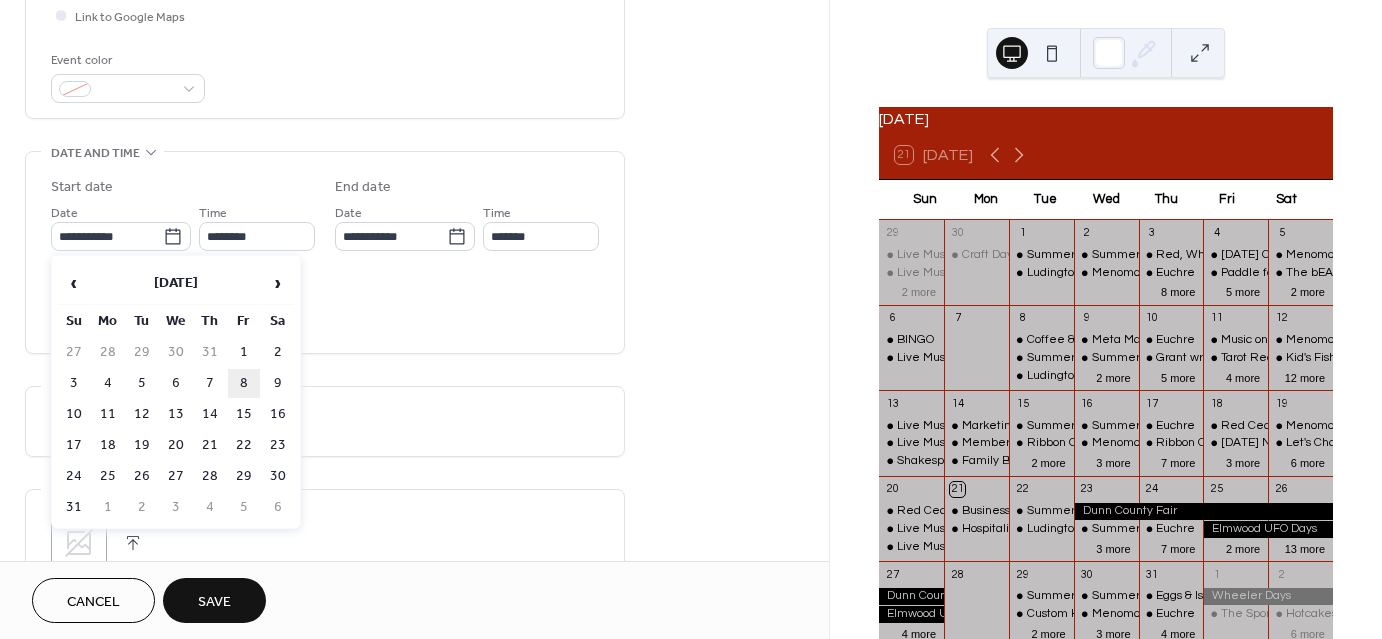 click on "8" at bounding box center [244, 383] 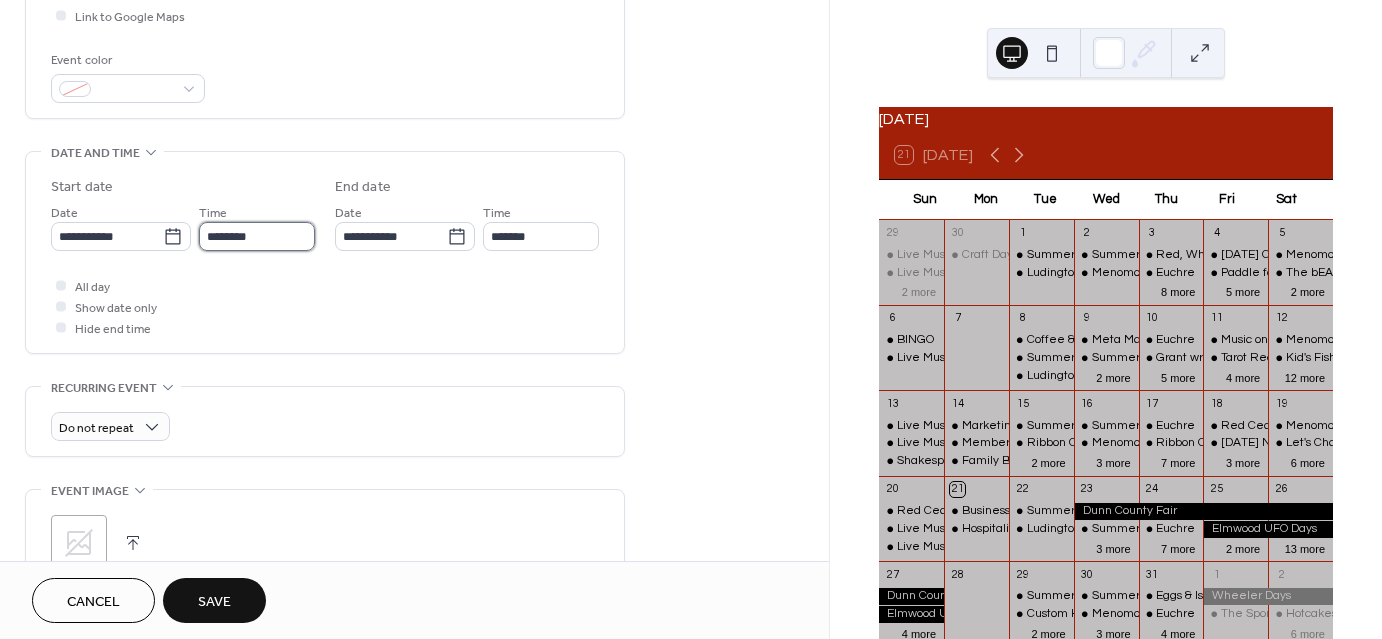 click on "********" at bounding box center [257, 236] 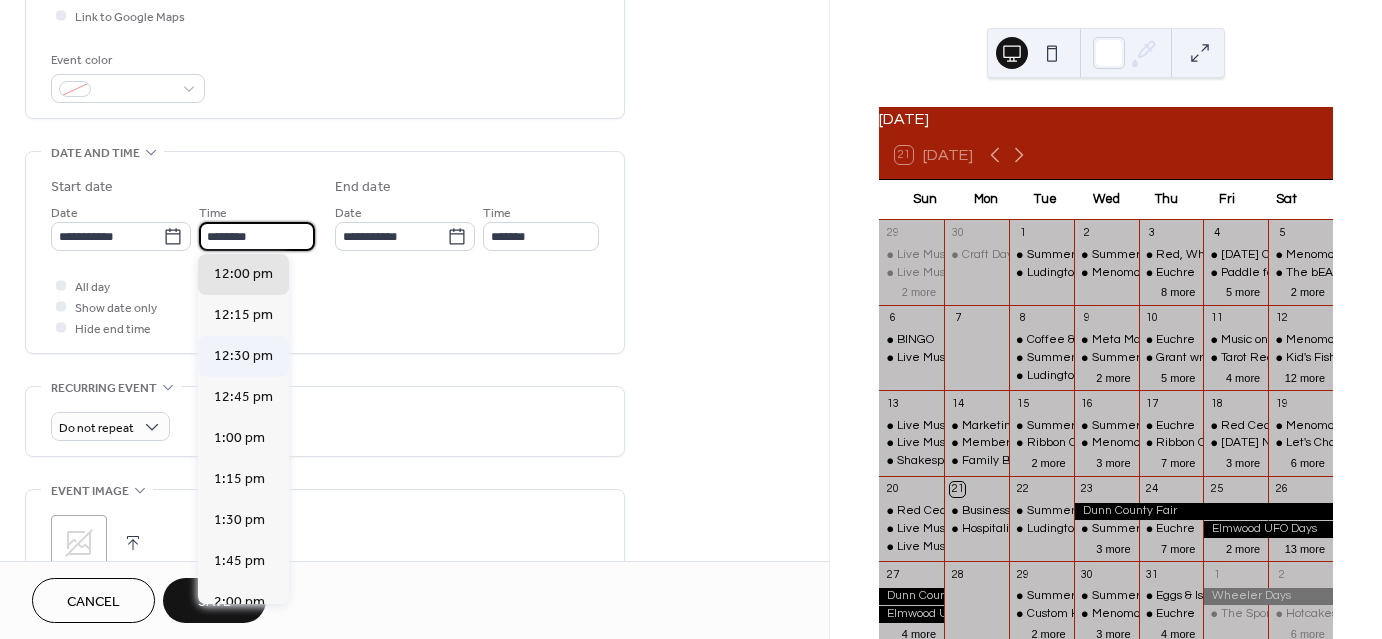 scroll, scrollTop: 1768, scrollLeft: 0, axis: vertical 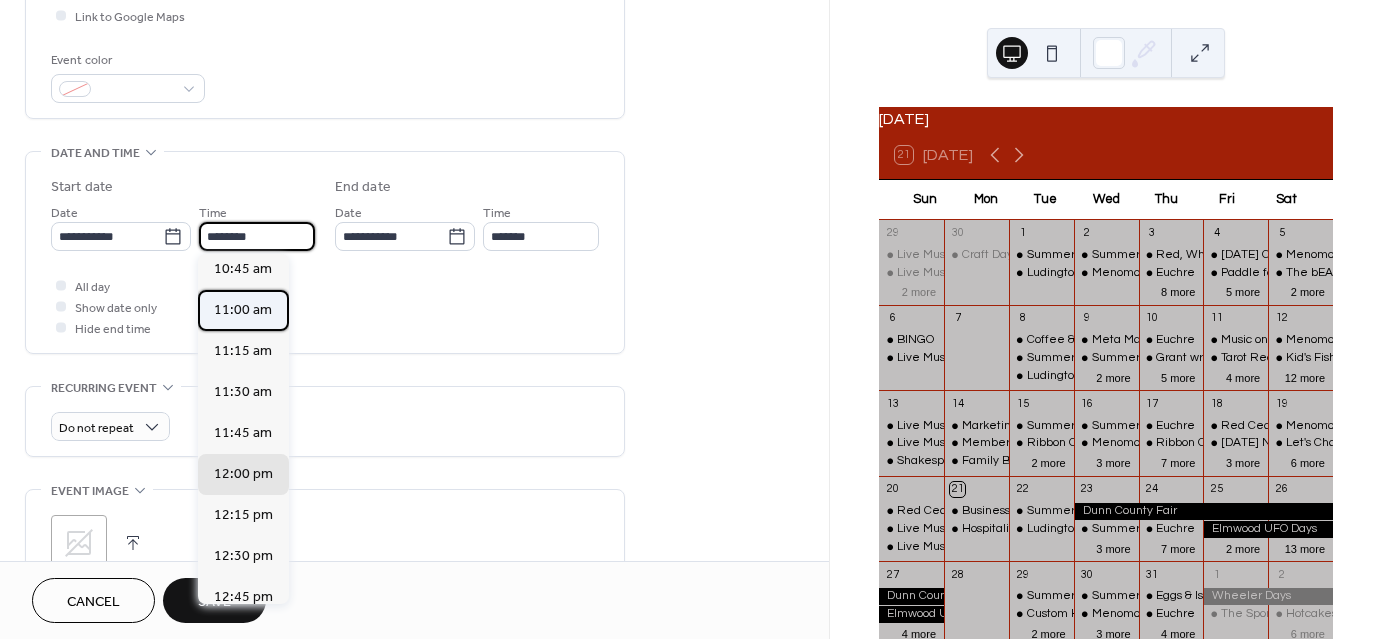 click on "11:00 am" at bounding box center [243, 310] 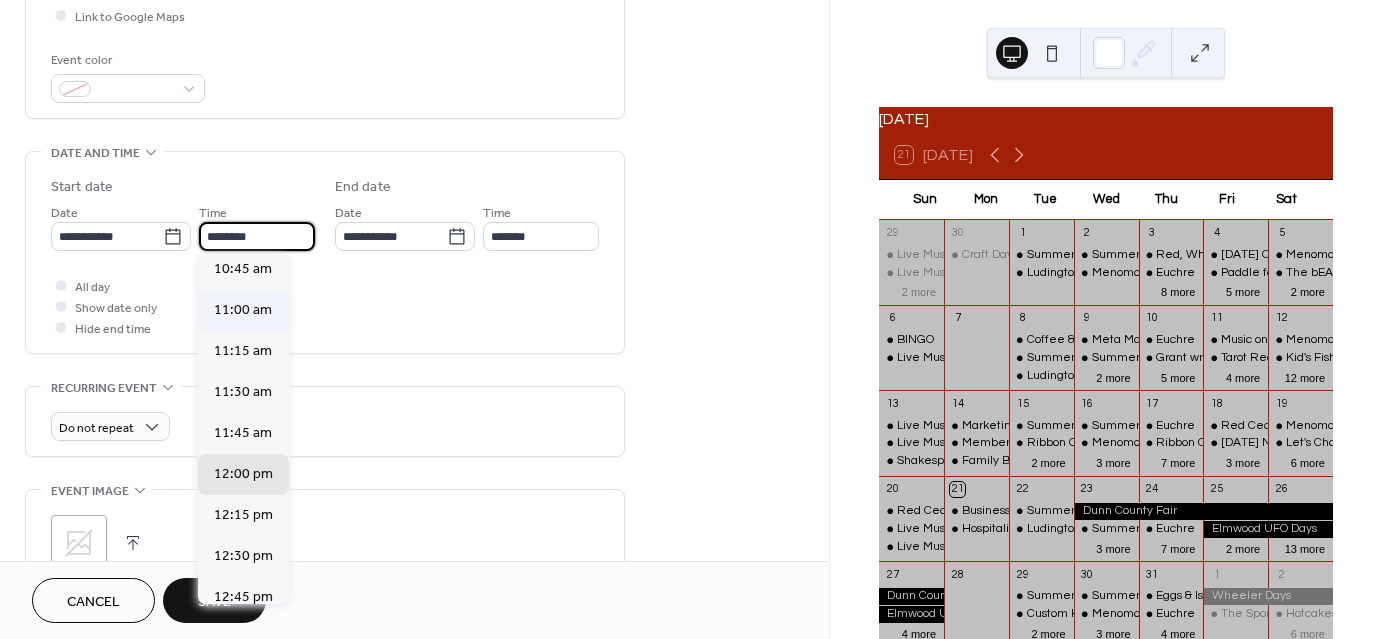 type on "********" 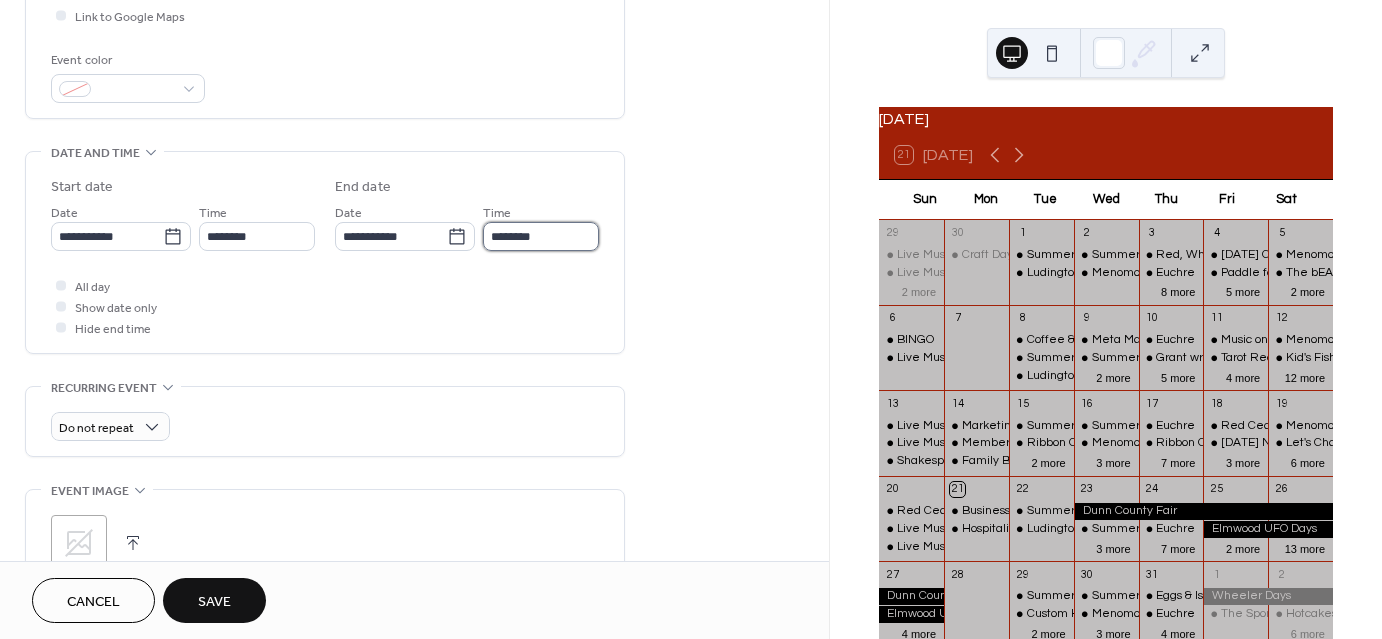 click on "********" at bounding box center [541, 236] 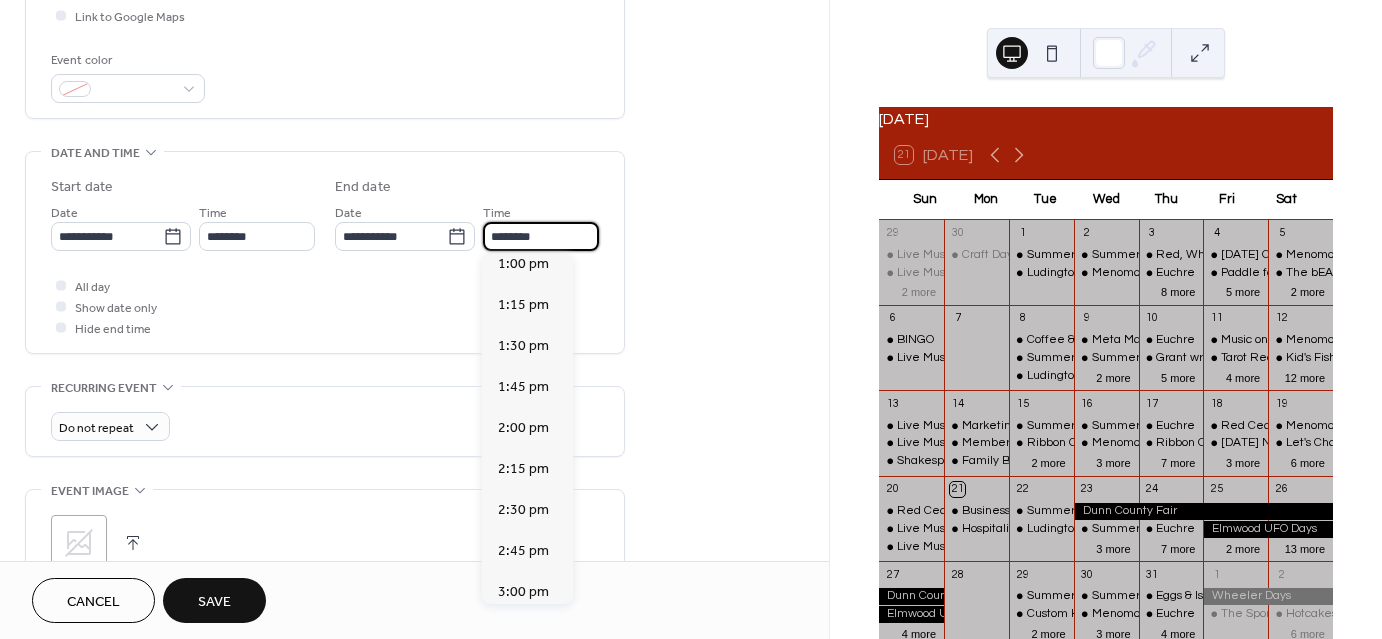 scroll, scrollTop: 400, scrollLeft: 0, axis: vertical 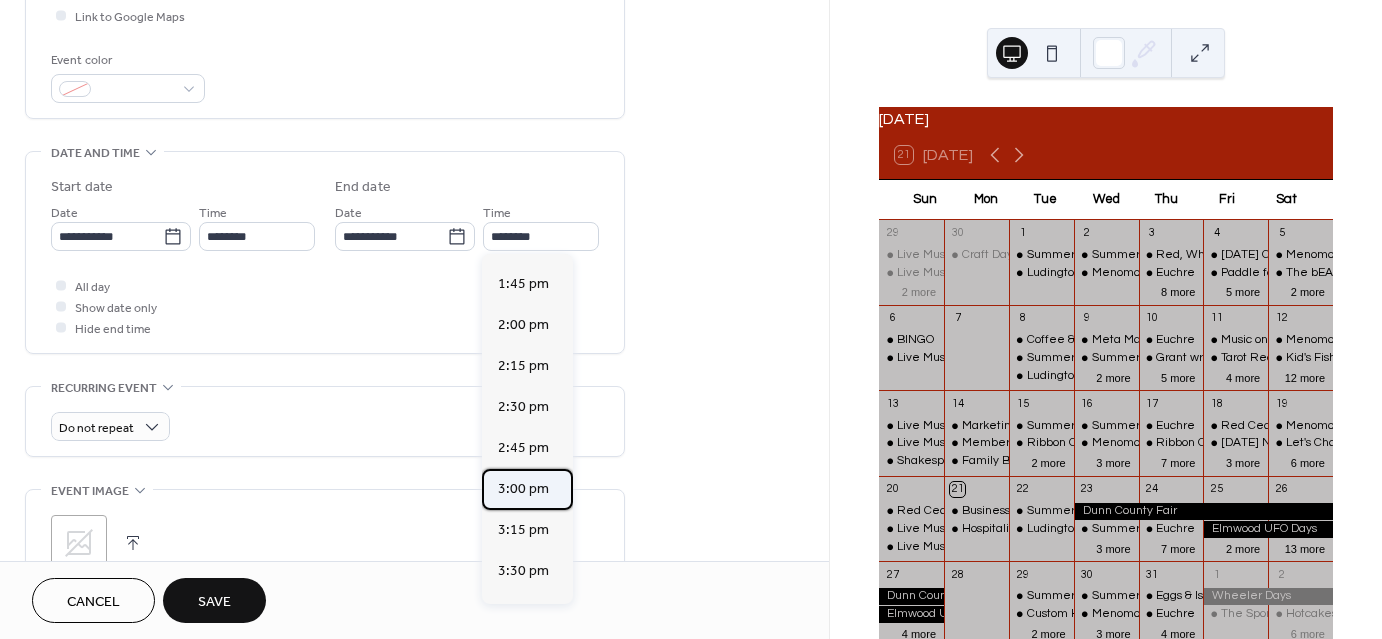 click on "3:00 pm" at bounding box center [523, 489] 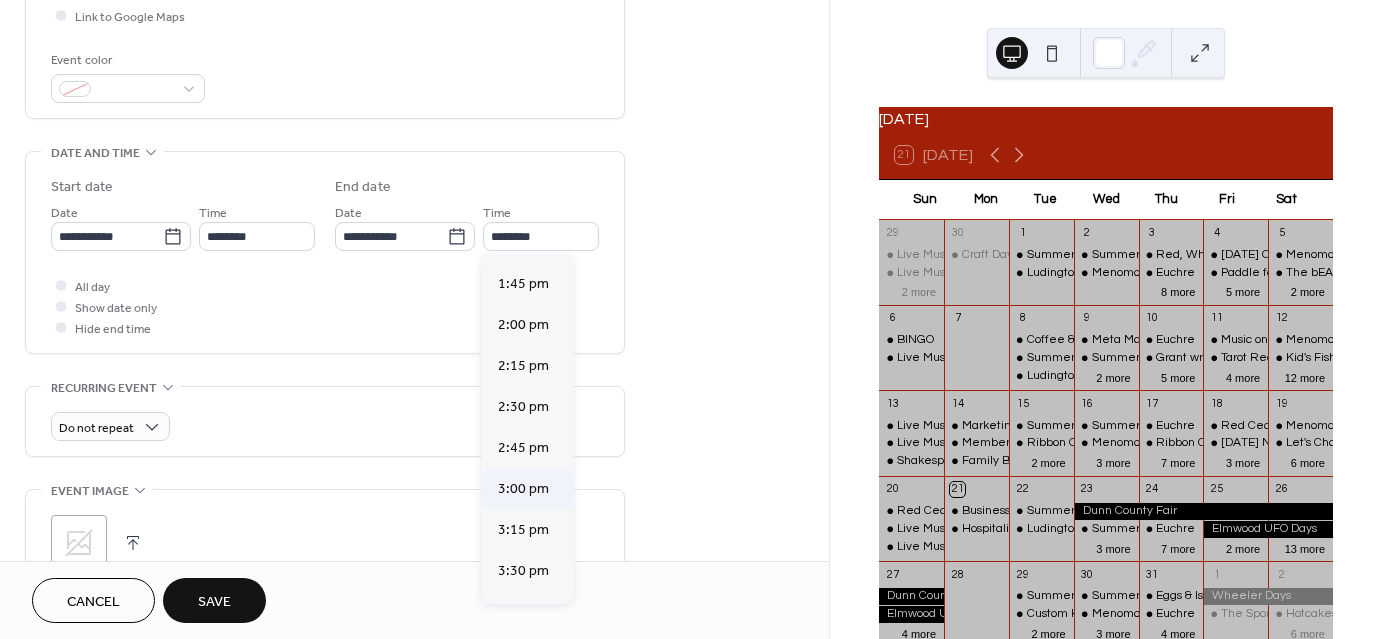 type on "*******" 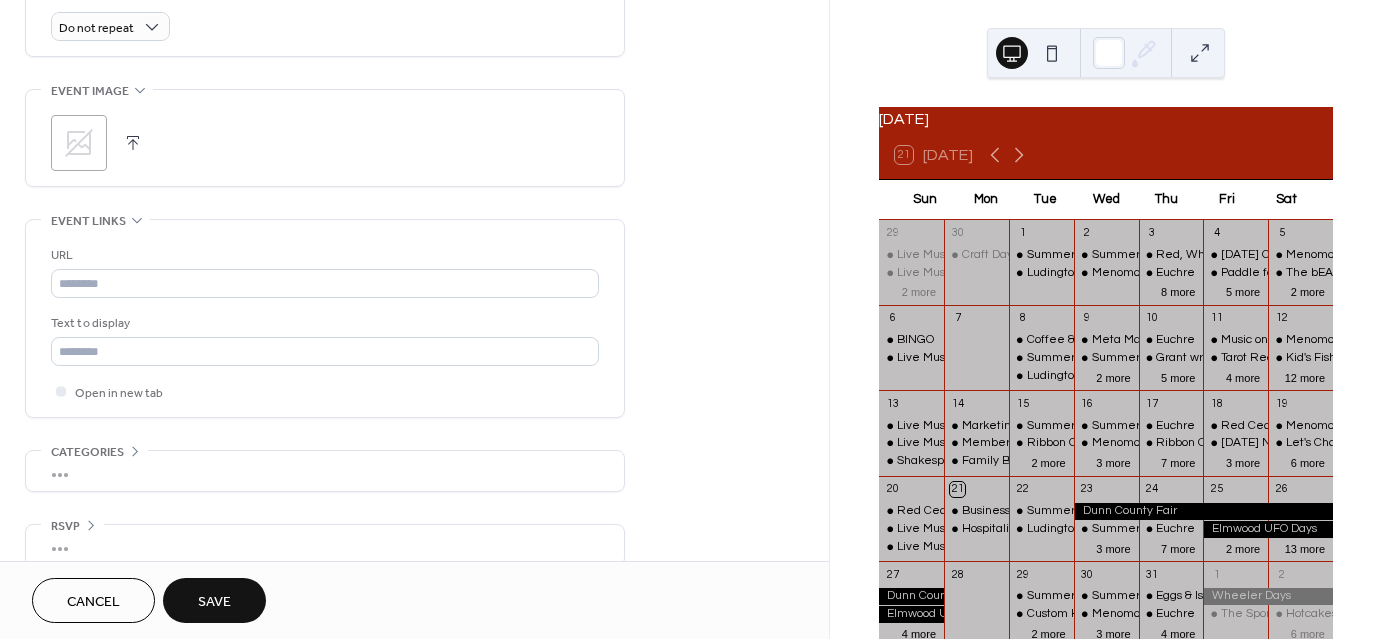 scroll, scrollTop: 922, scrollLeft: 0, axis: vertical 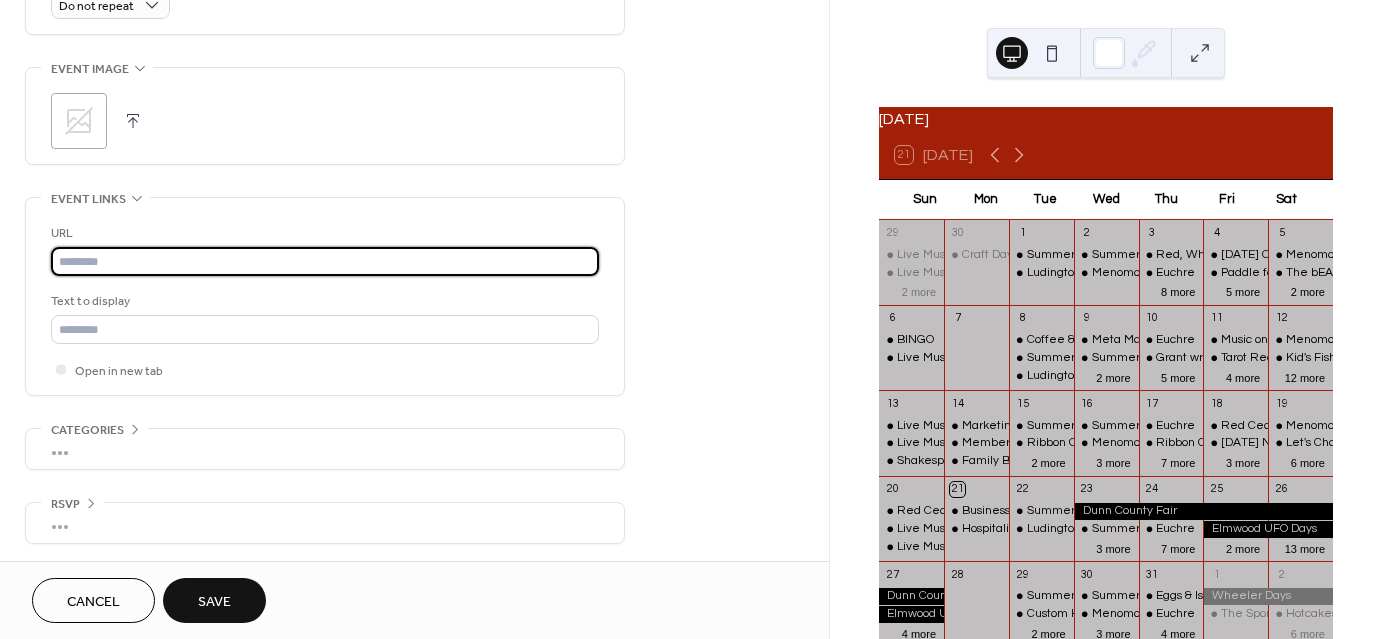paste on "**********" 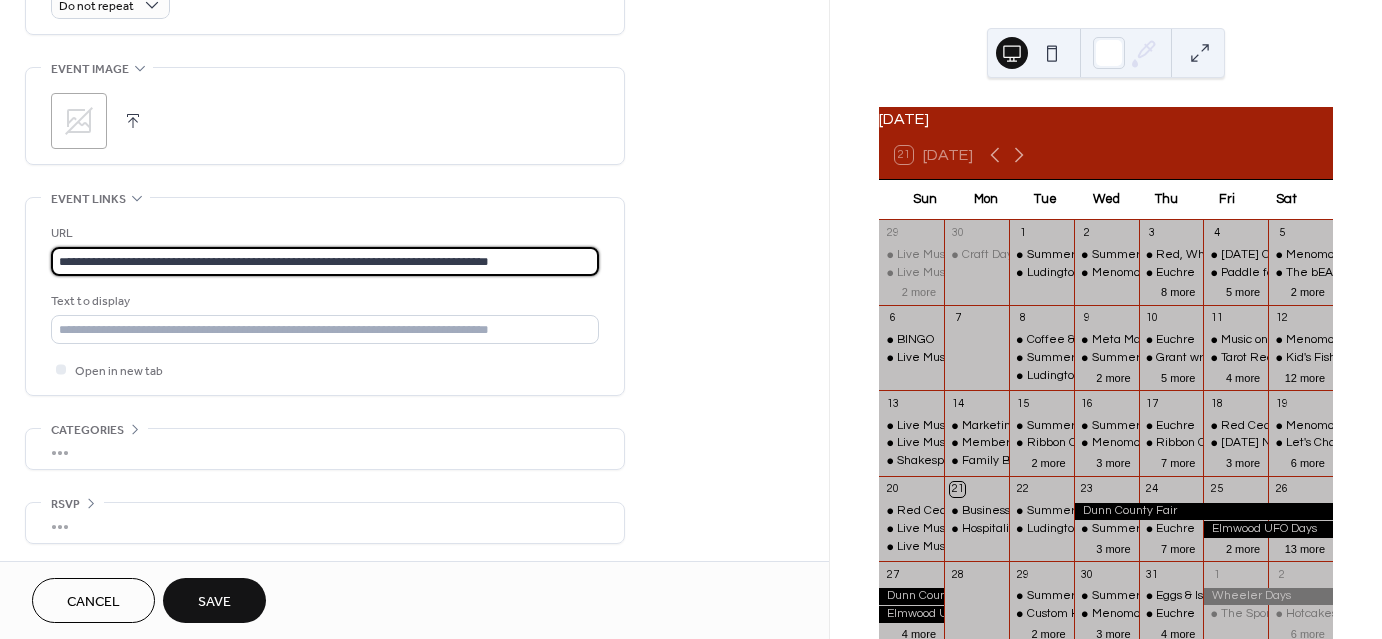 type on "**********" 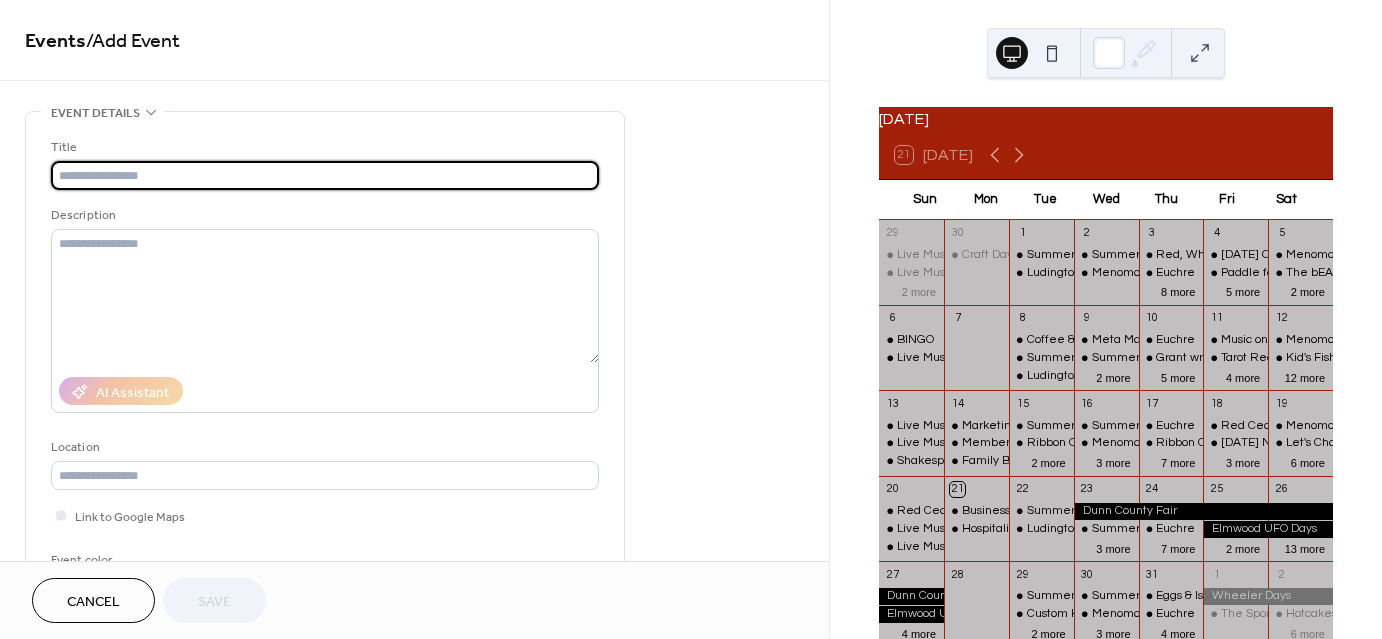 scroll, scrollTop: 0, scrollLeft: 0, axis: both 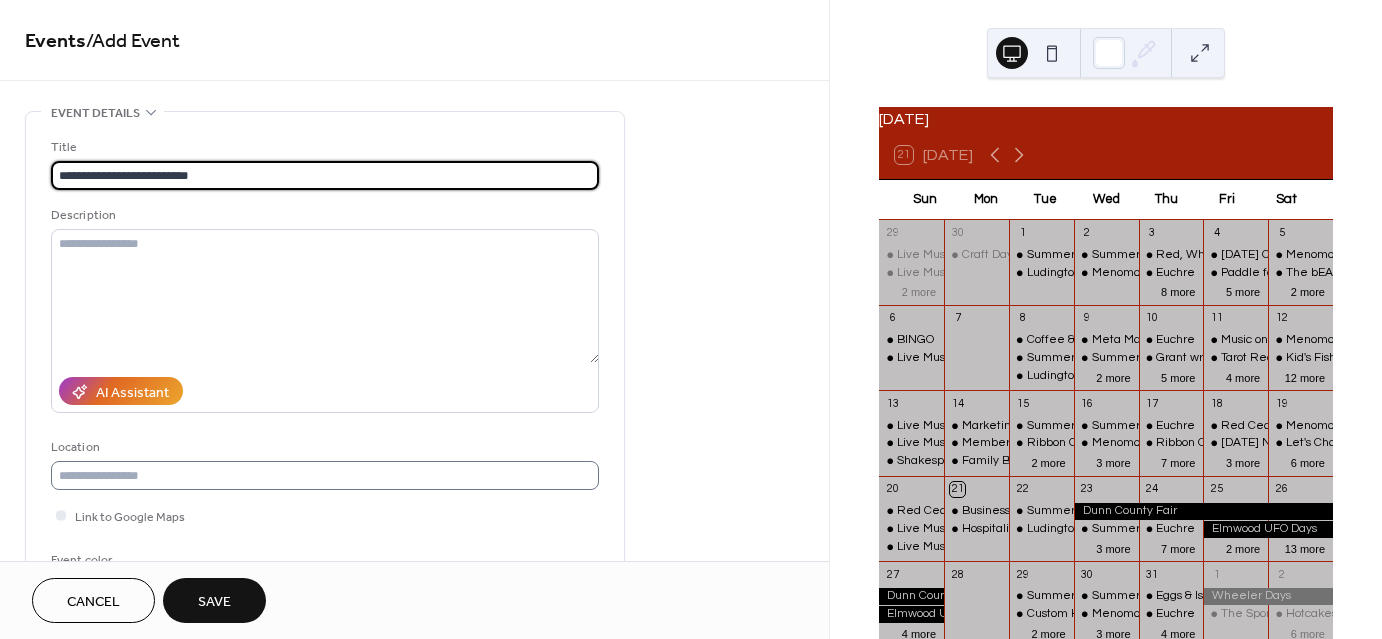 type on "**********" 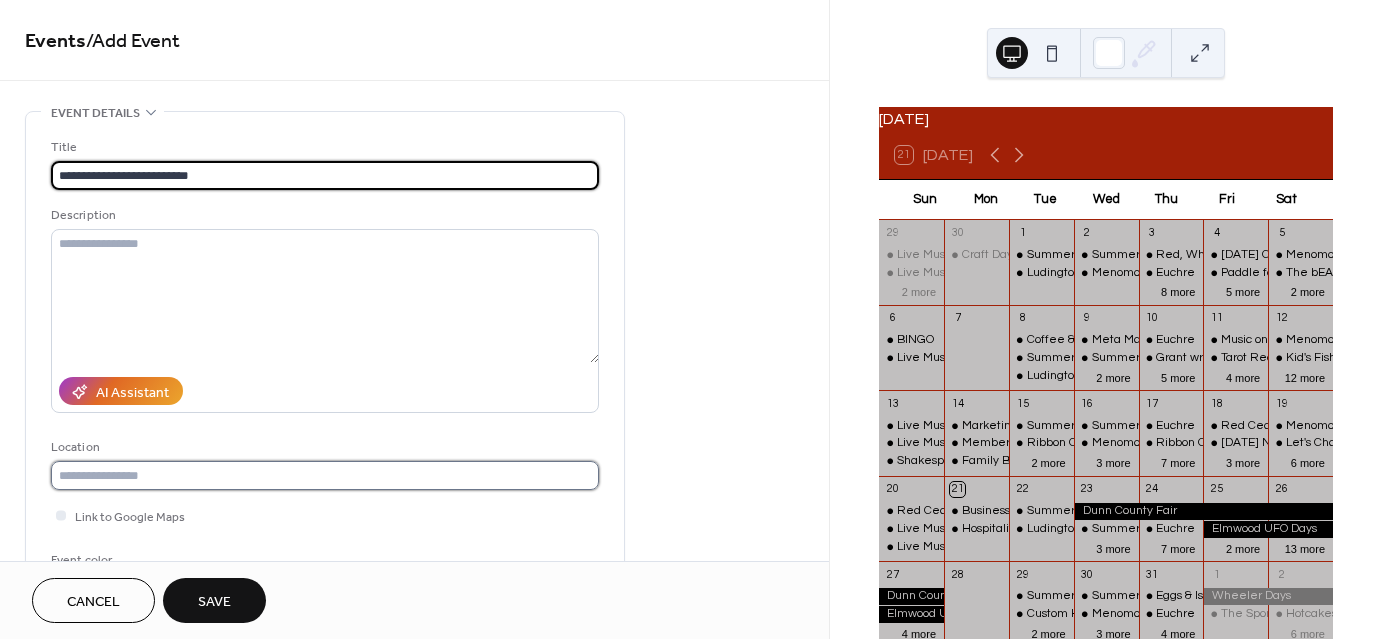 click at bounding box center (325, 475) 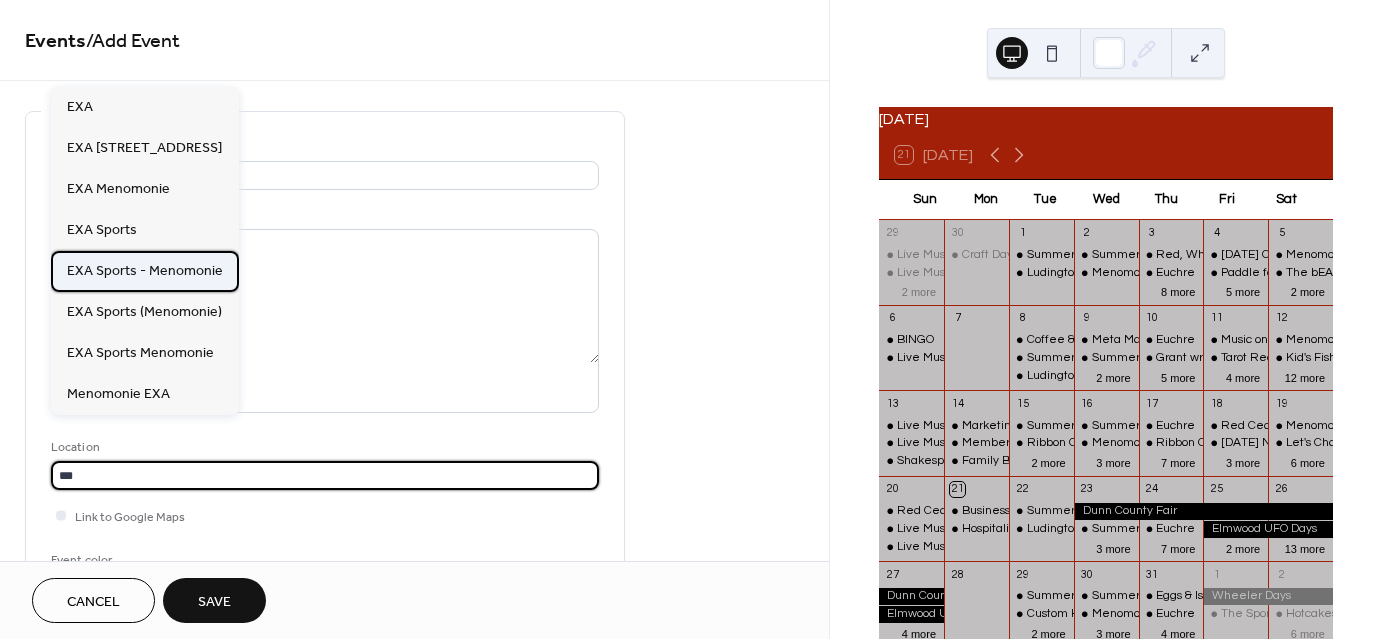 click on "EXA Sports - Menomonie" at bounding box center (145, 270) 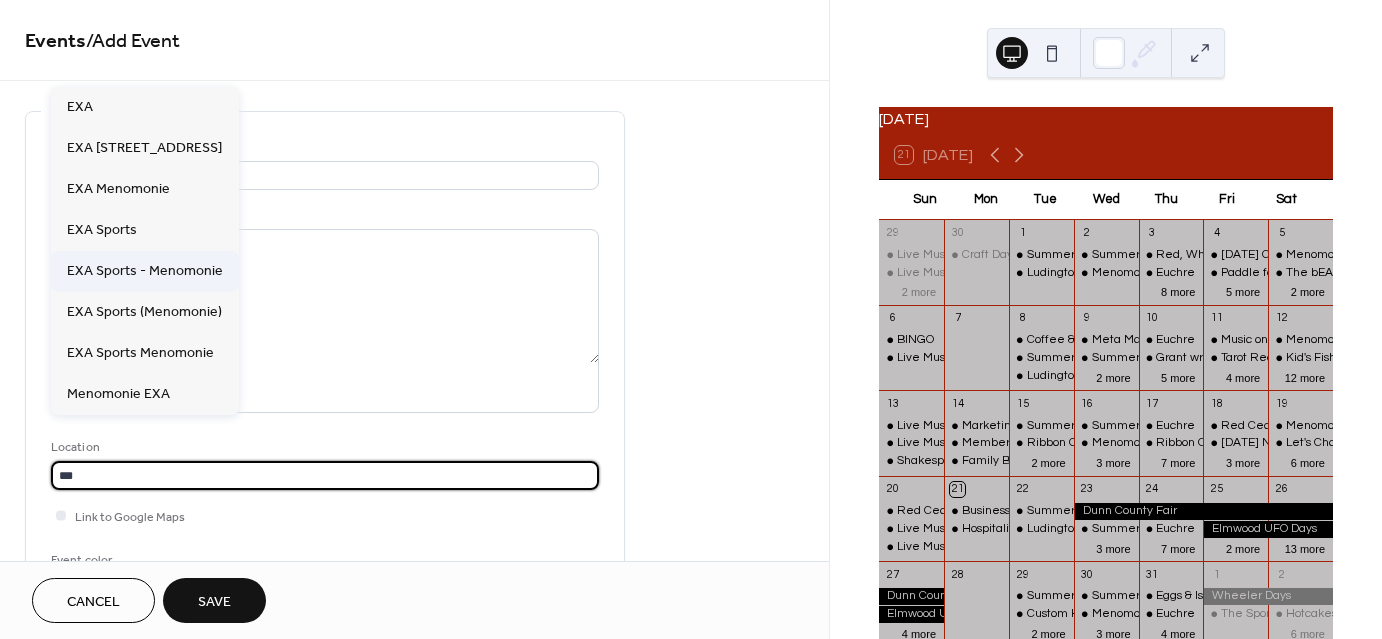 type on "**********" 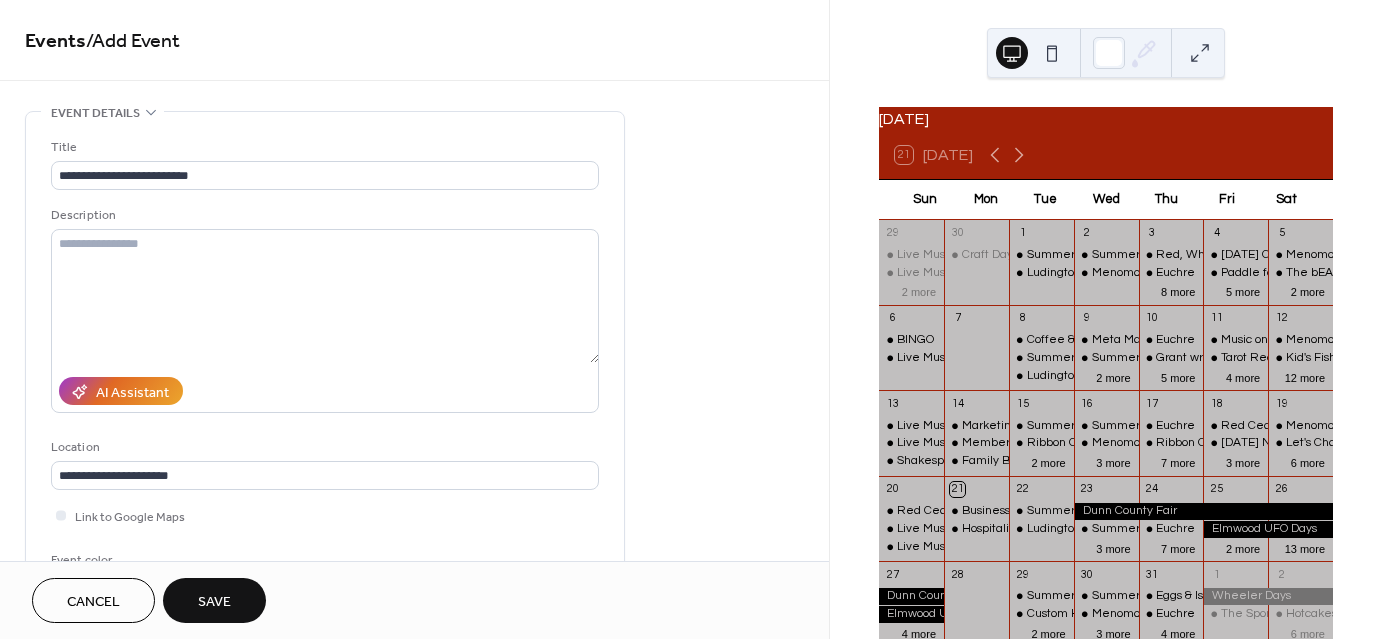 scroll, scrollTop: 100, scrollLeft: 0, axis: vertical 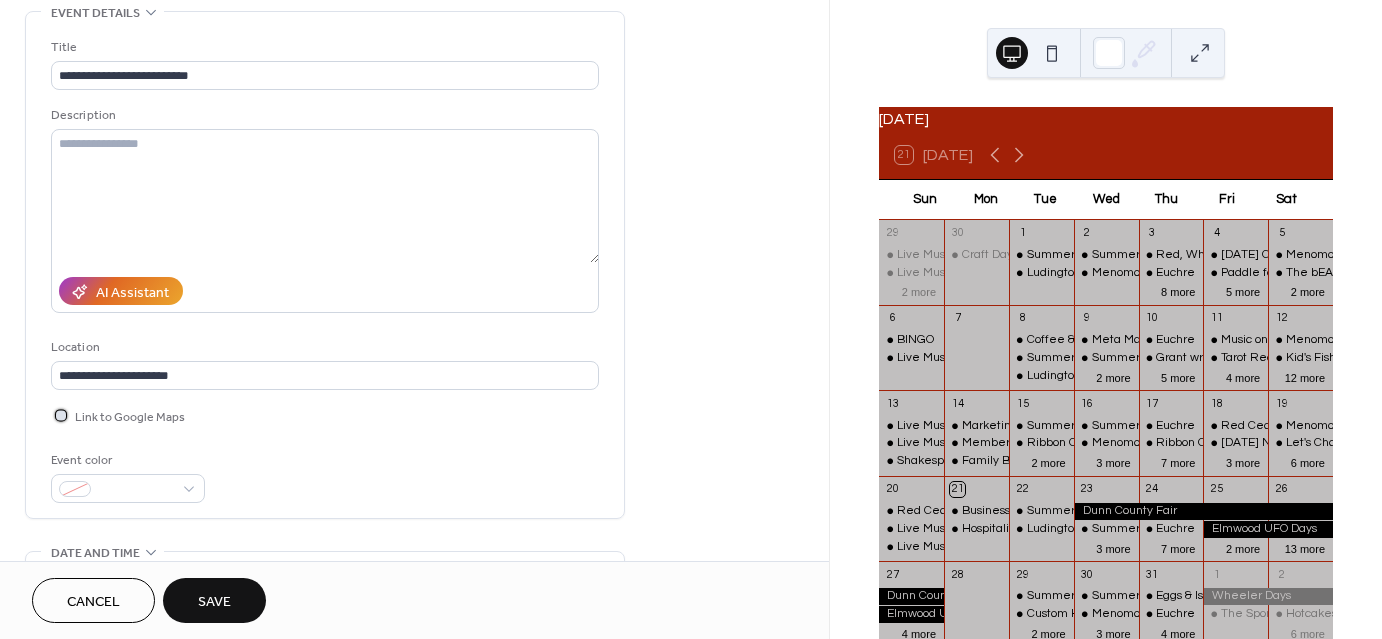 click at bounding box center [61, 415] 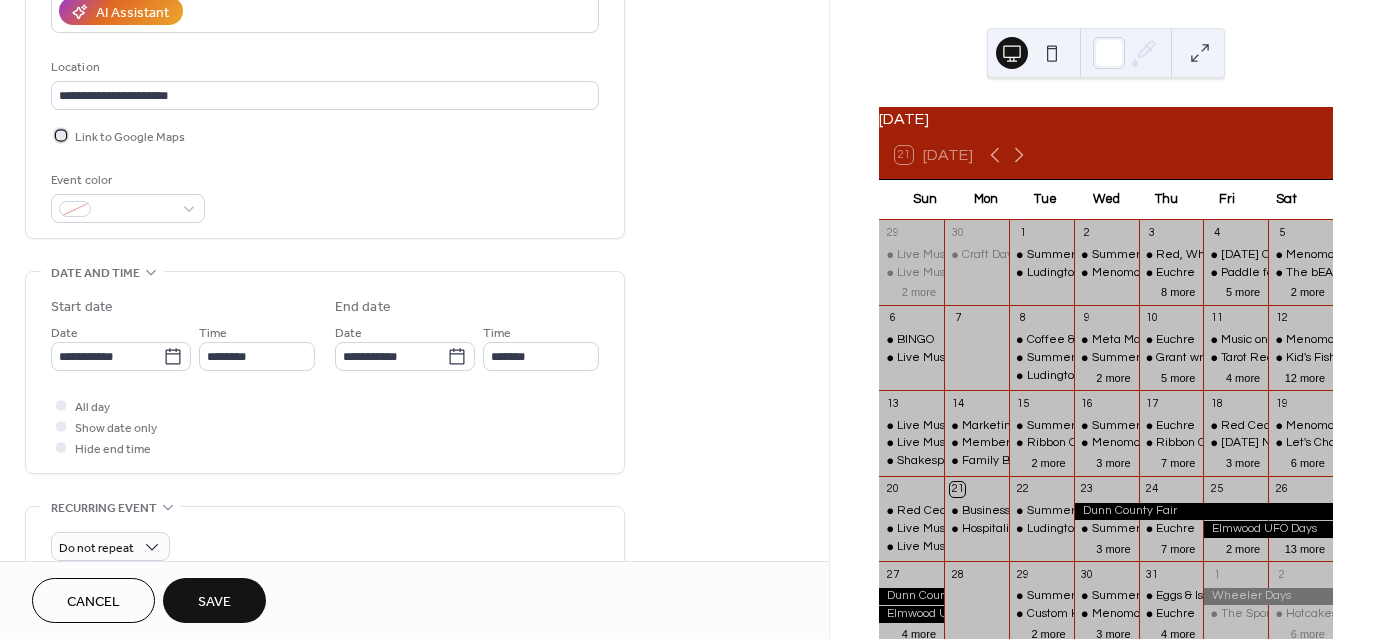 scroll, scrollTop: 400, scrollLeft: 0, axis: vertical 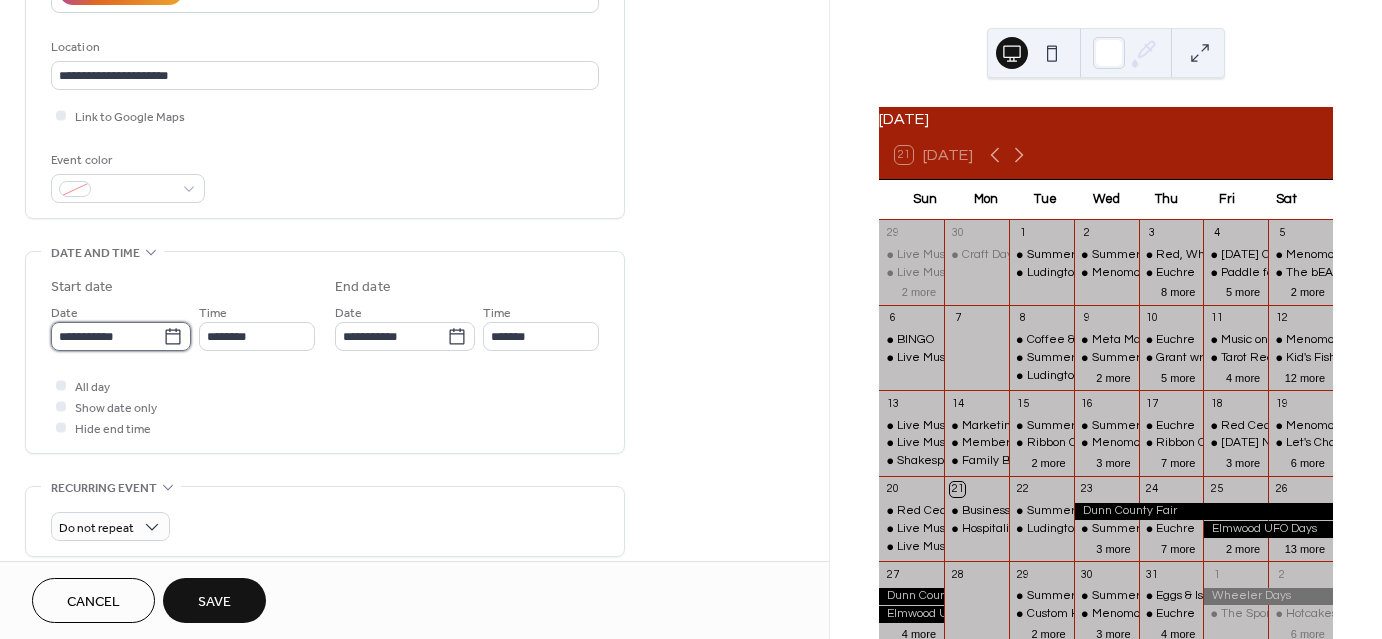 click on "**********" at bounding box center [107, 336] 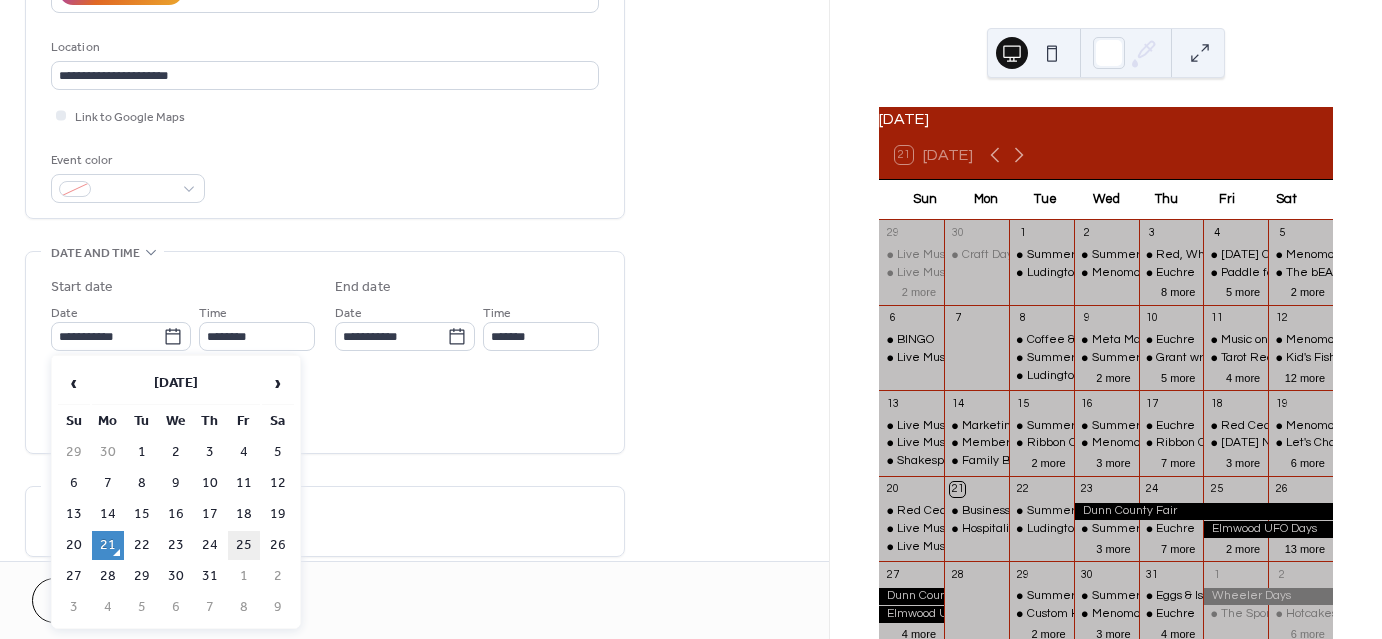 click on "25" at bounding box center [244, 545] 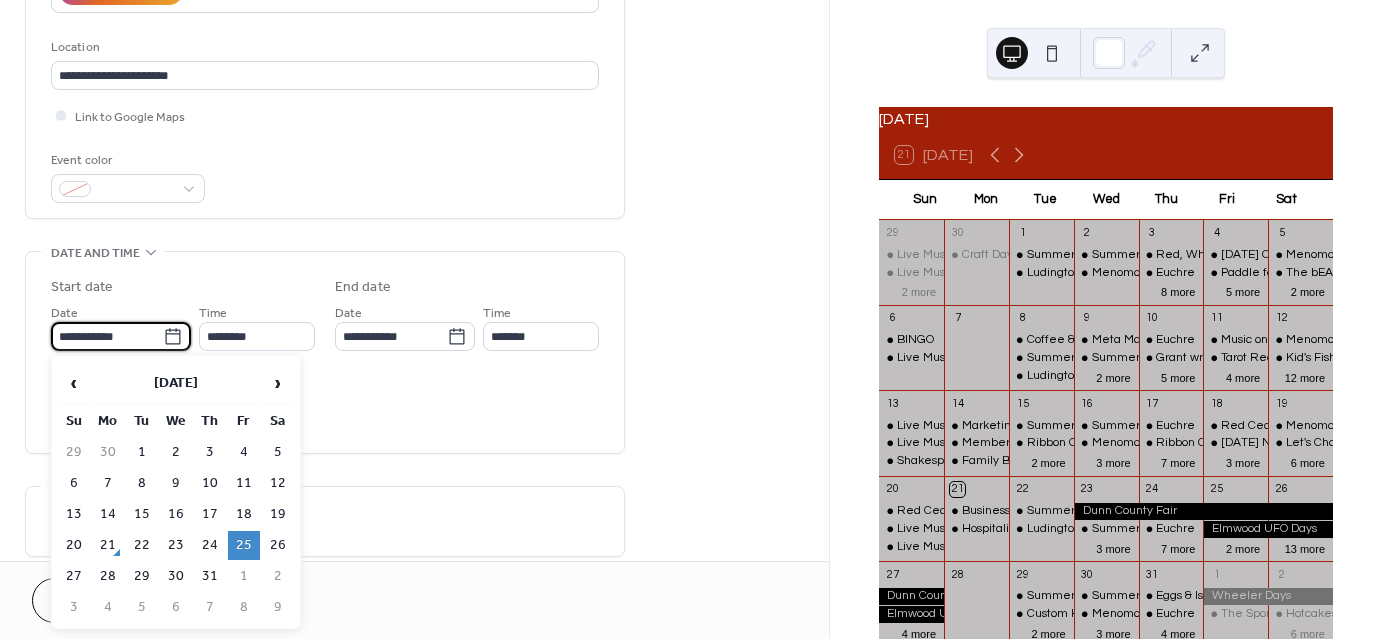 click on "**********" at bounding box center (107, 336) 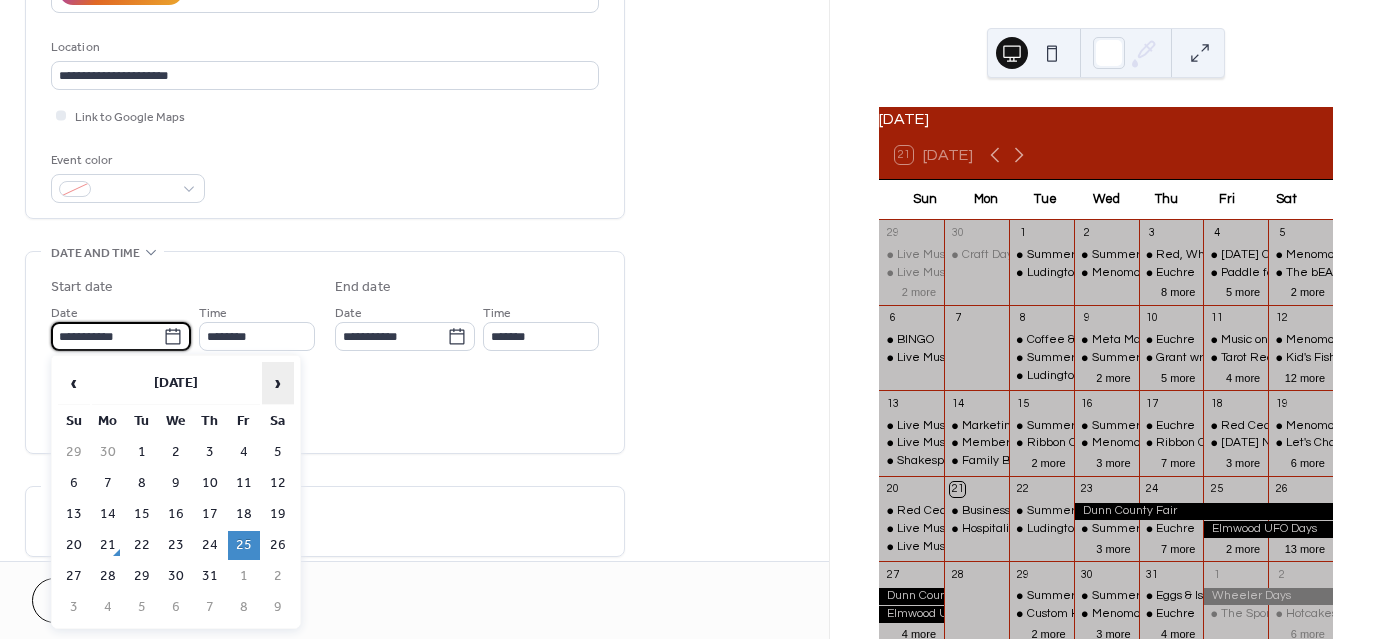 click on "›" at bounding box center [278, 383] 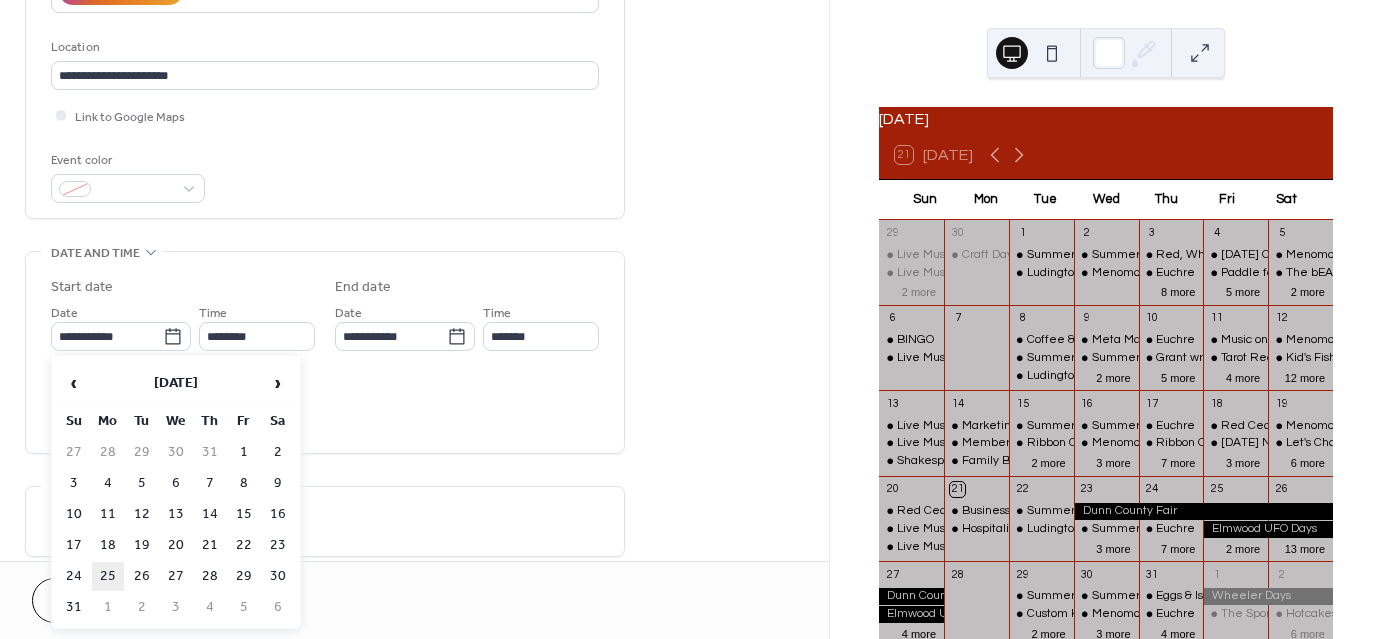 click on "25" at bounding box center [108, 576] 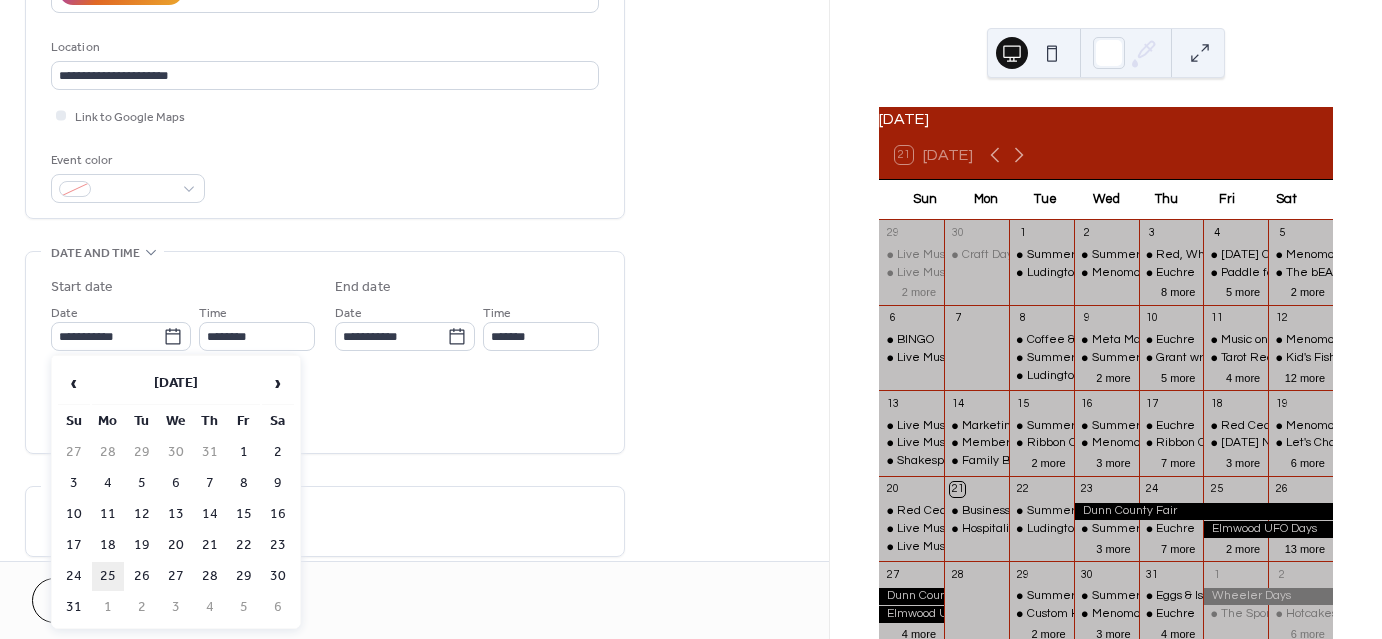 type on "**********" 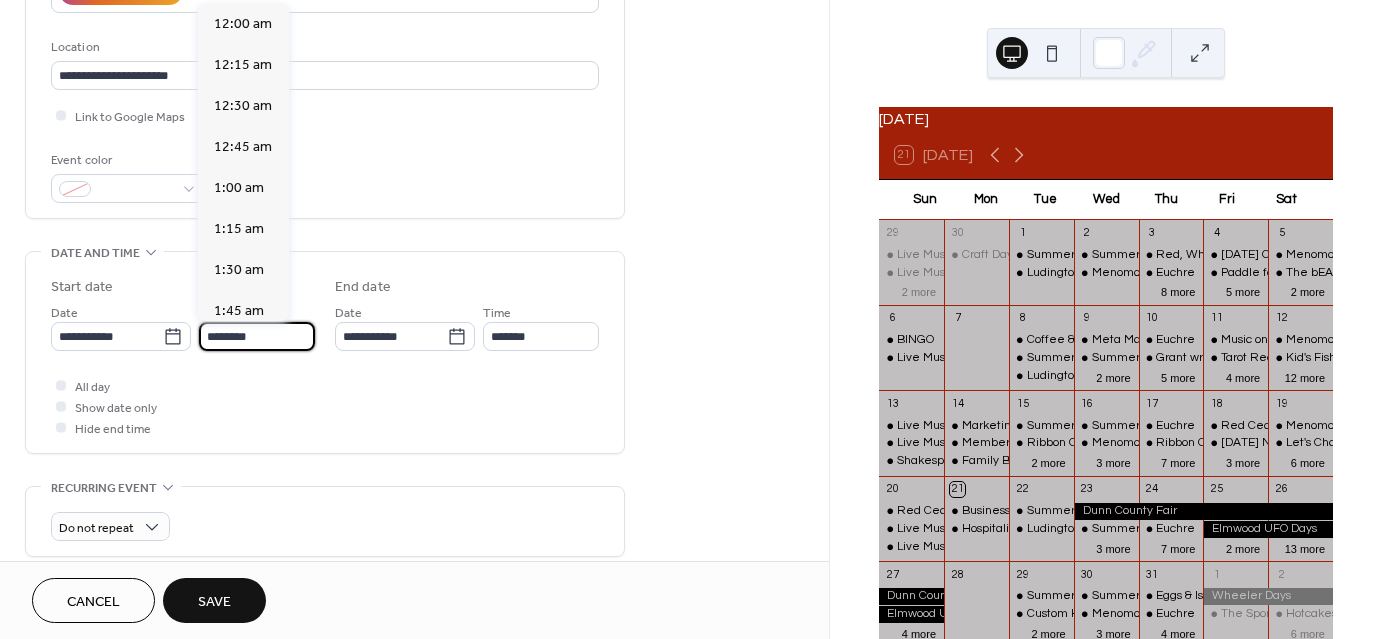 click on "********" at bounding box center (257, 336) 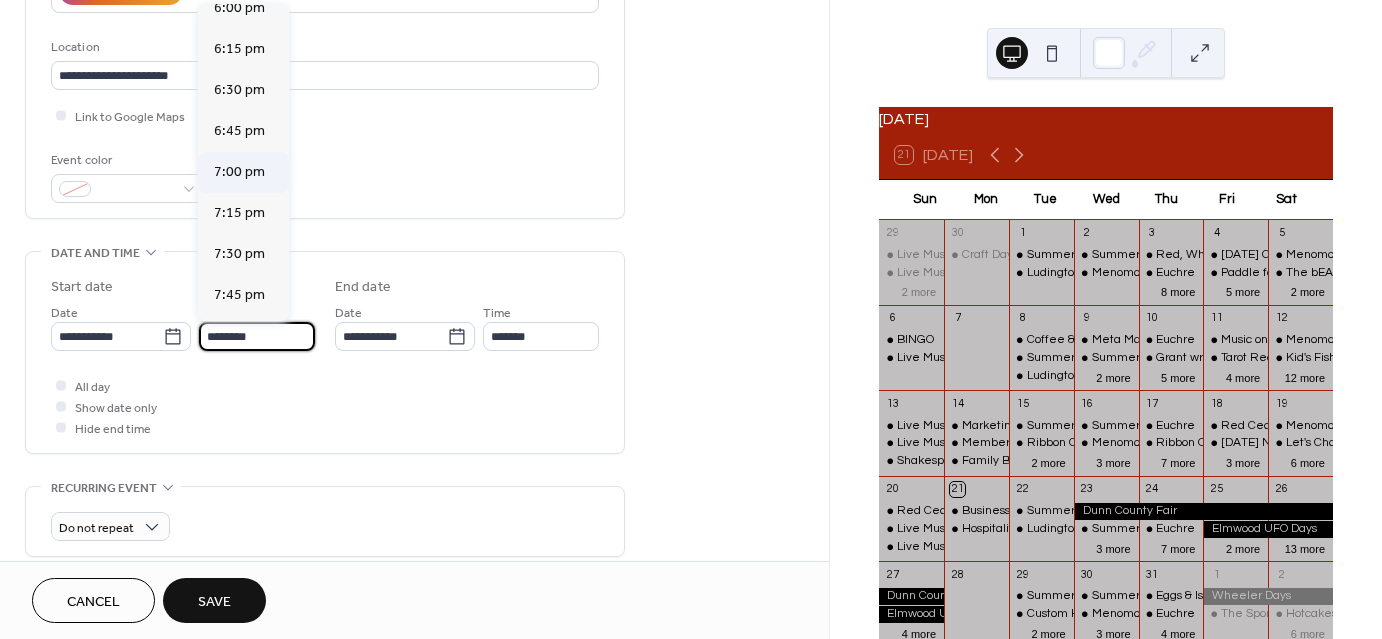 scroll, scrollTop: 2868, scrollLeft: 0, axis: vertical 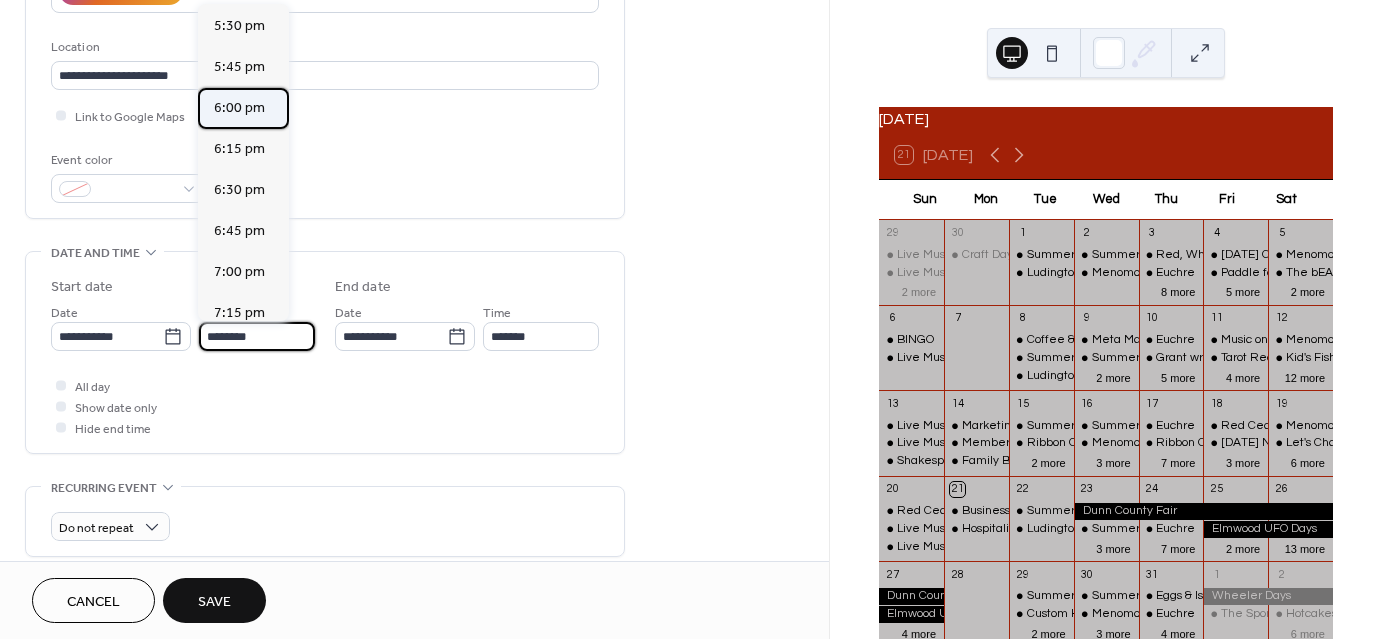 click on "6:00 pm" at bounding box center [239, 108] 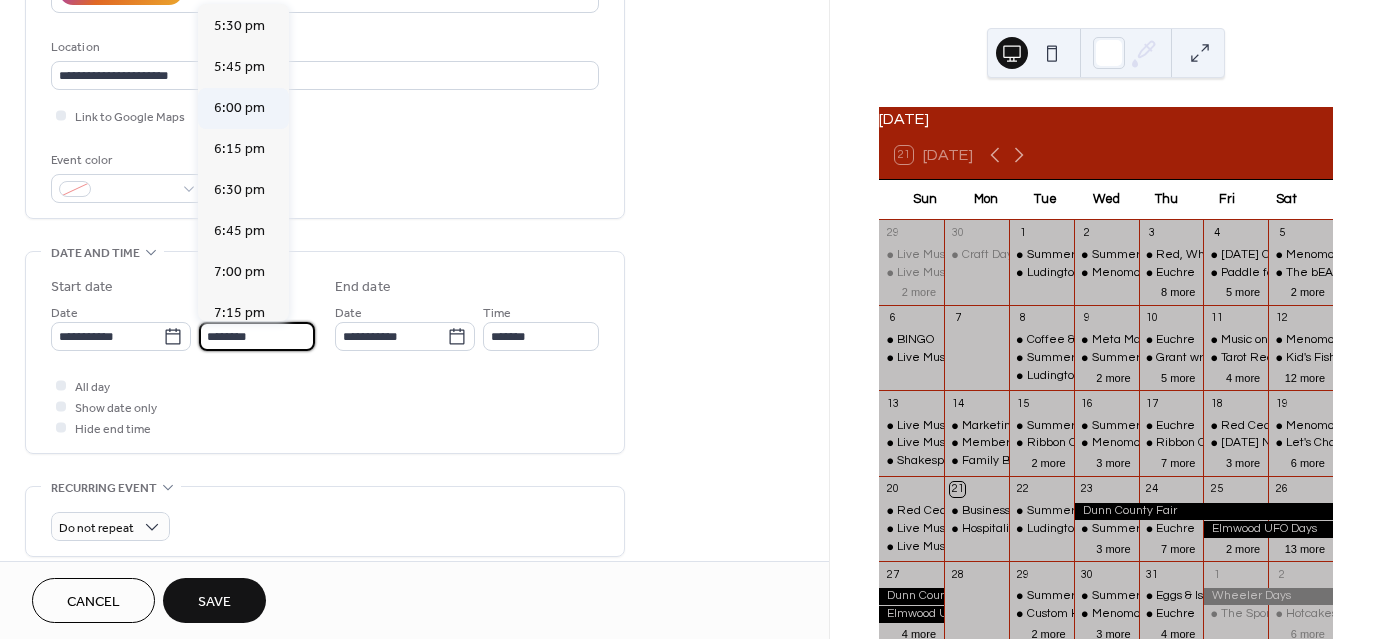 type on "*******" 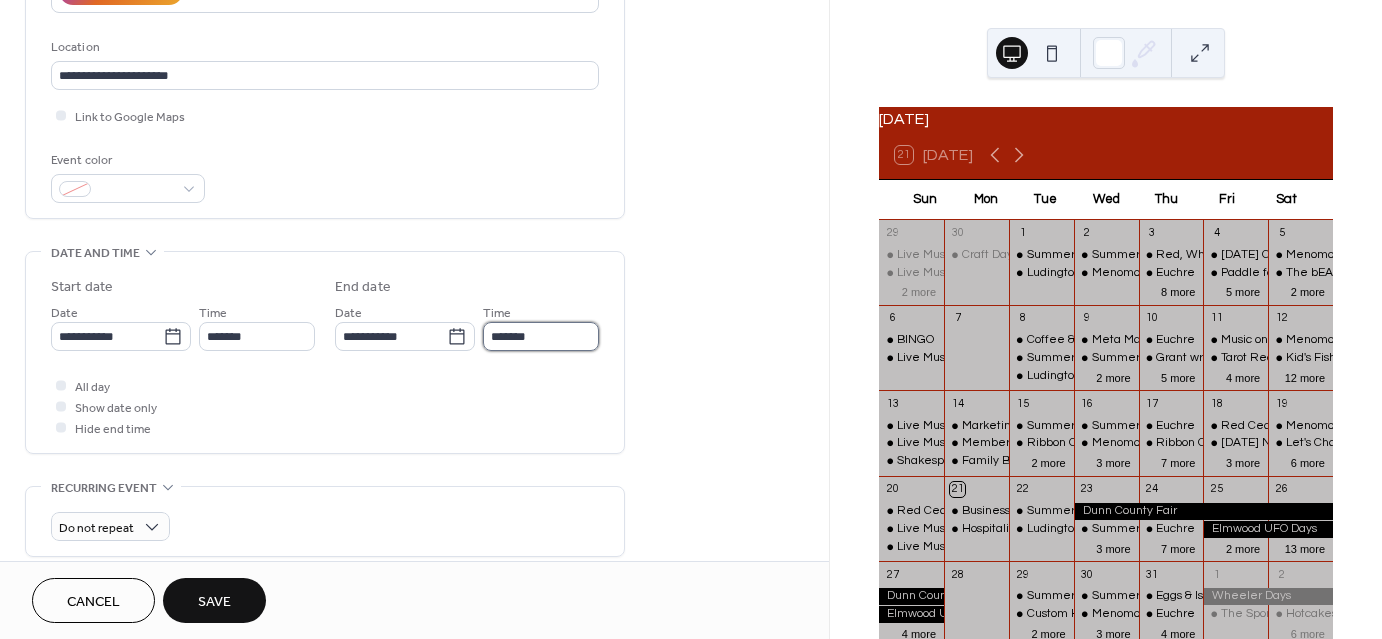 click on "*******" at bounding box center (541, 336) 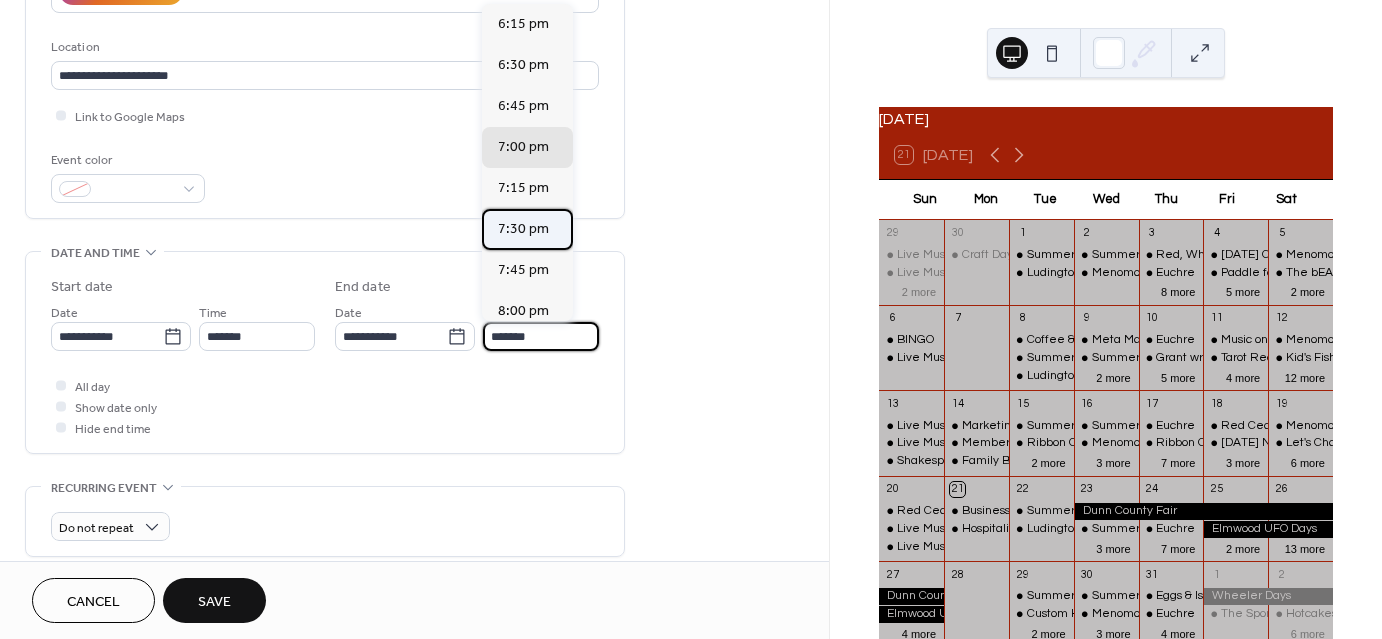 click on "7:30 pm" at bounding box center (523, 229) 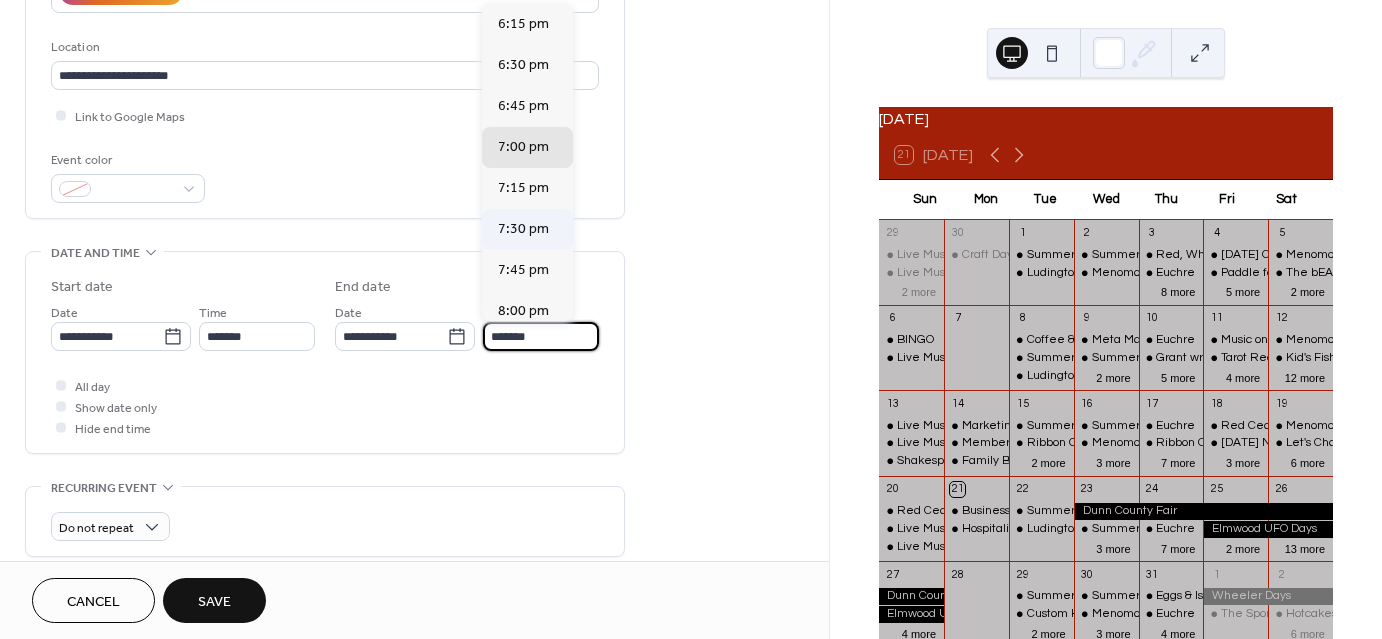 type on "*******" 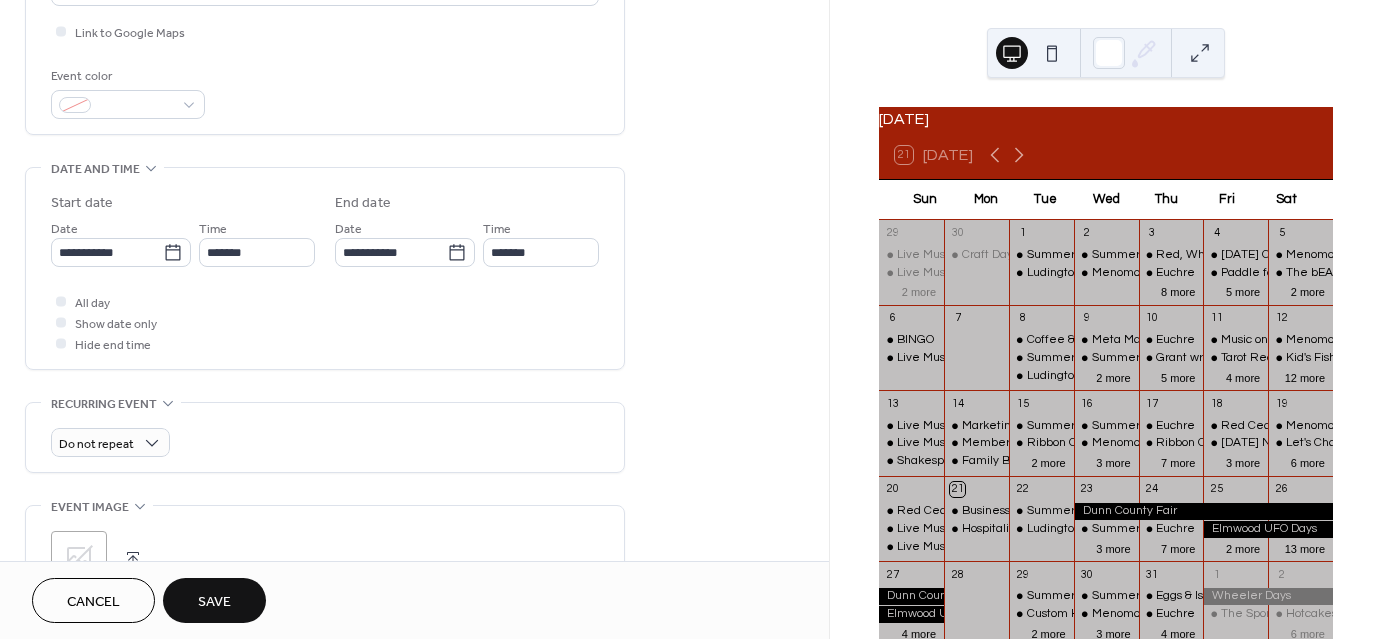 scroll, scrollTop: 700, scrollLeft: 0, axis: vertical 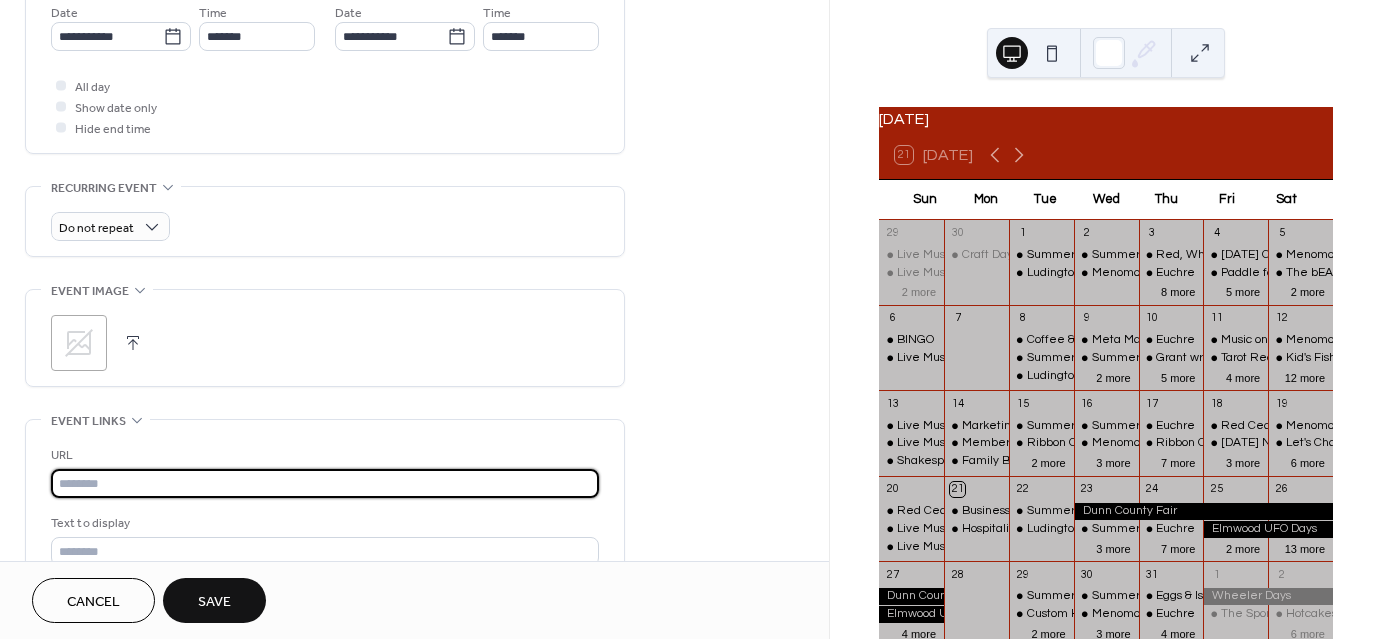 paste on "**********" 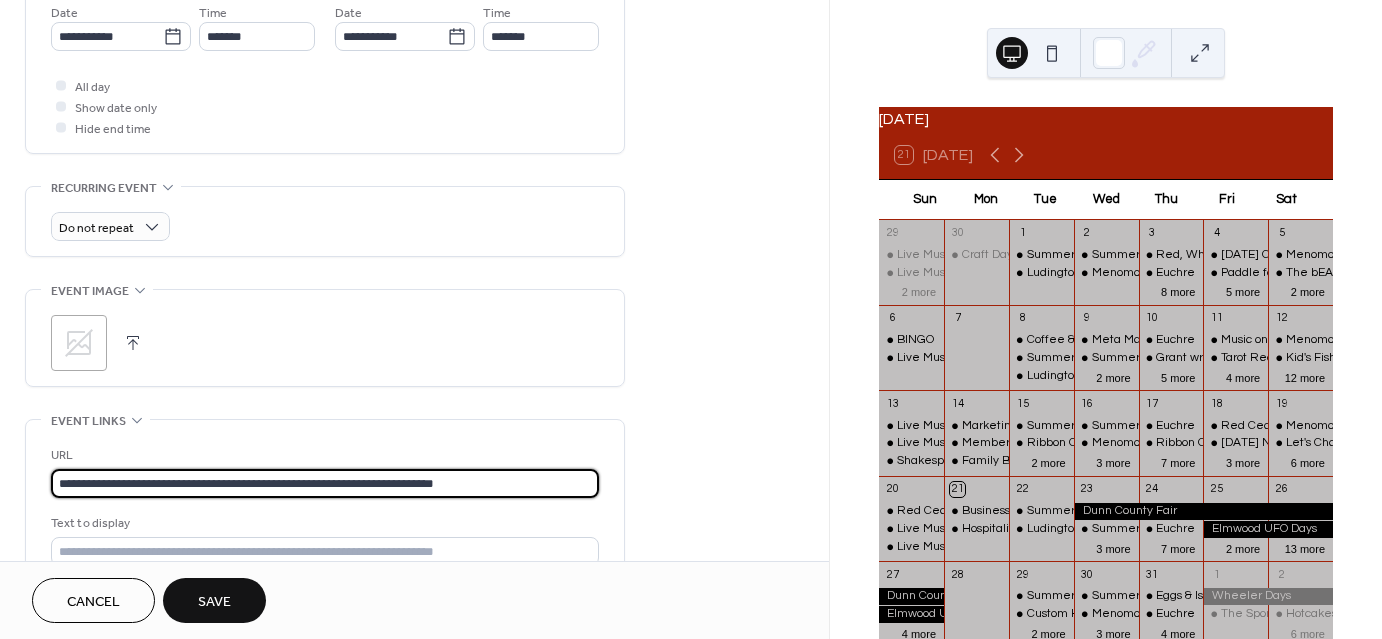 type on "**********" 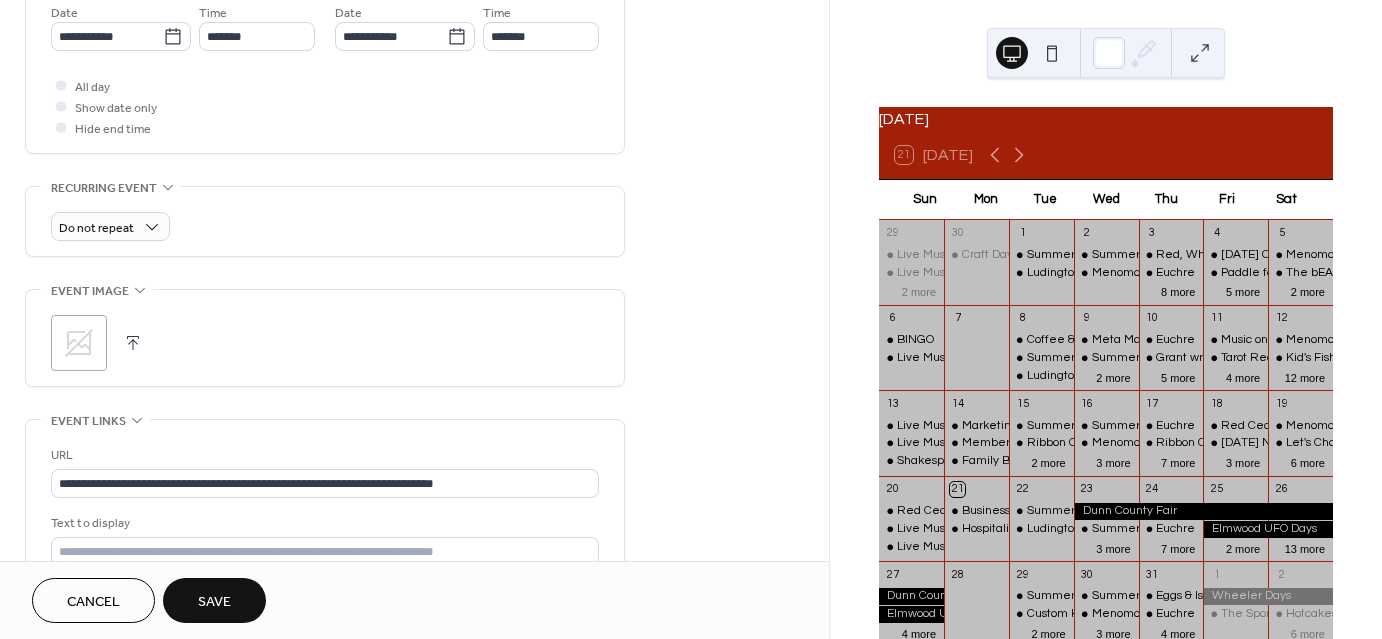 click on "Save" at bounding box center [214, 602] 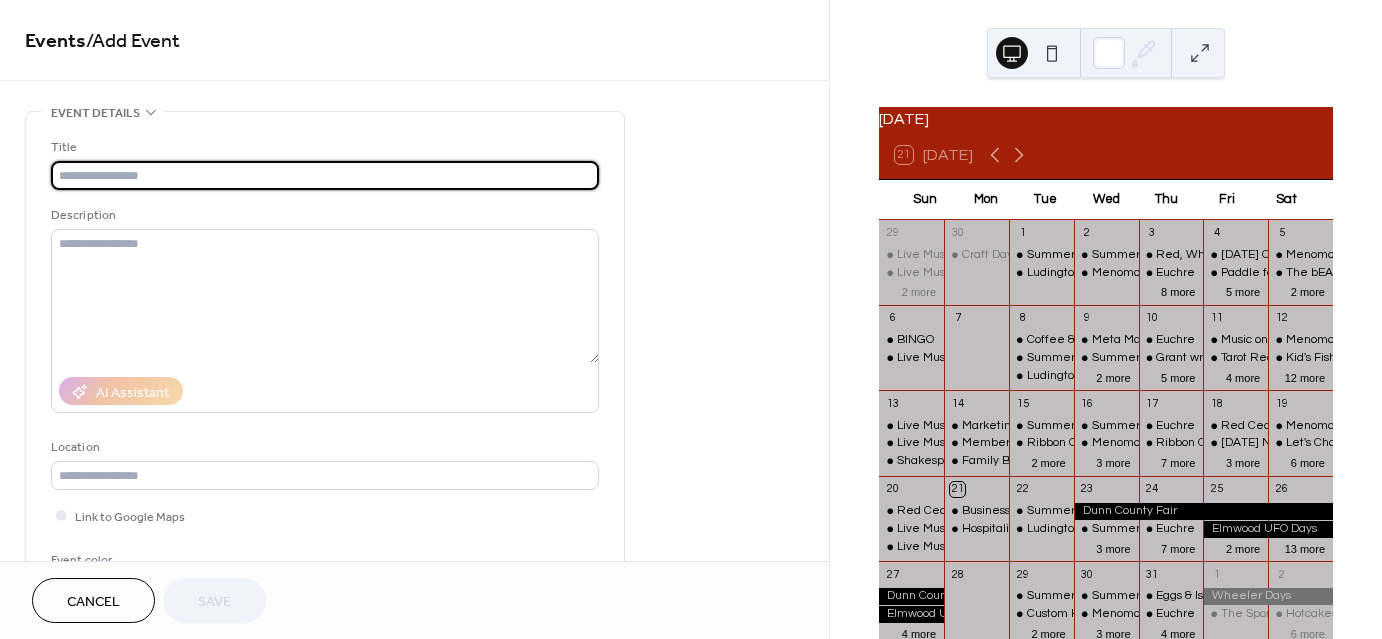 scroll, scrollTop: 0, scrollLeft: 0, axis: both 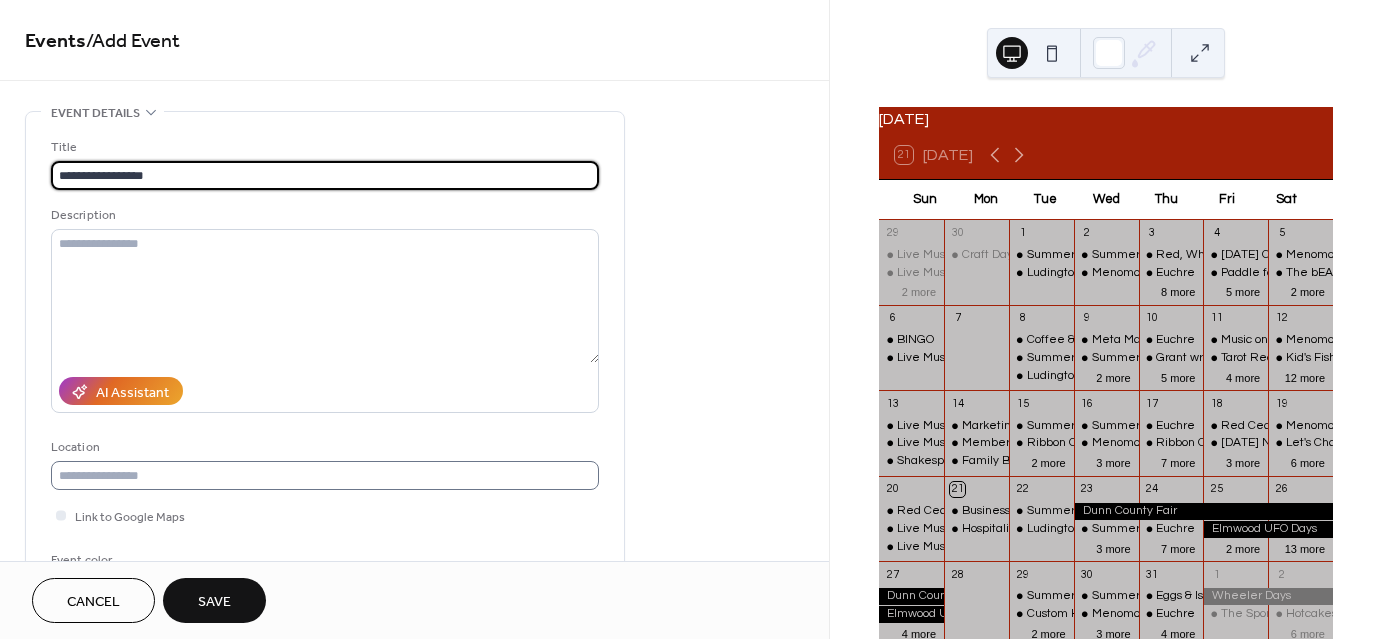 type on "**********" 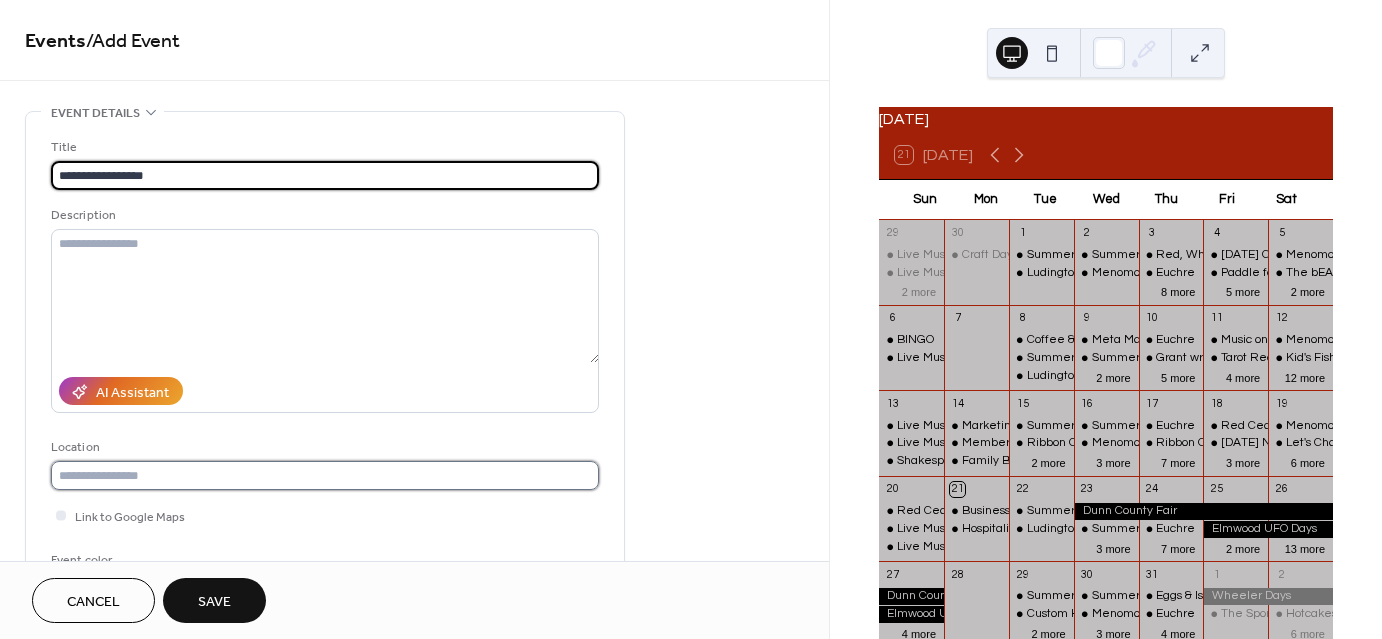 click at bounding box center [325, 475] 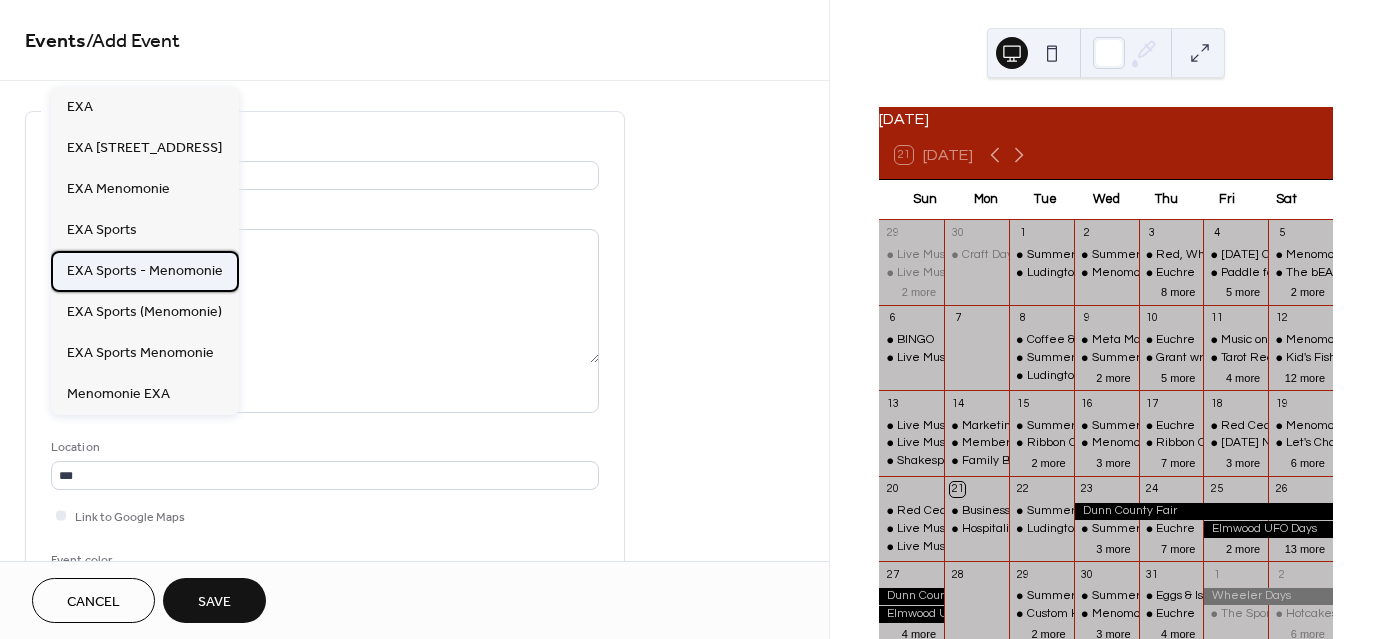 click on "EXA Sports - Menomonie" at bounding box center [145, 270] 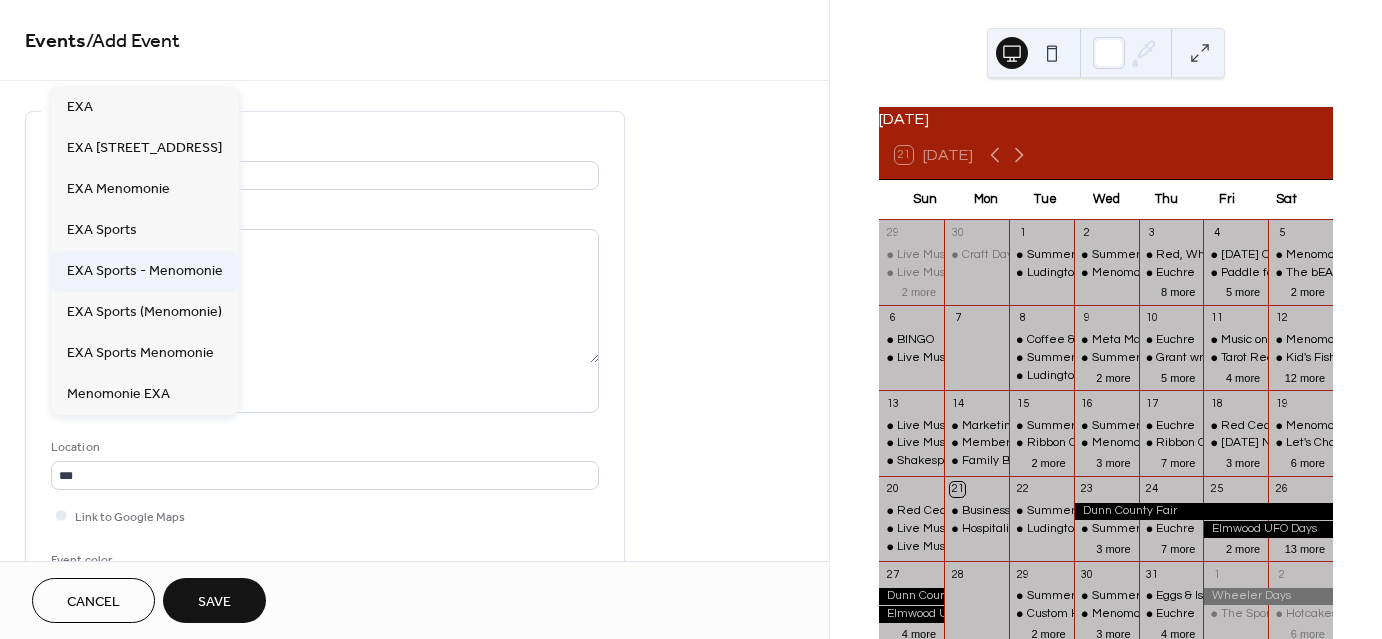 type on "**********" 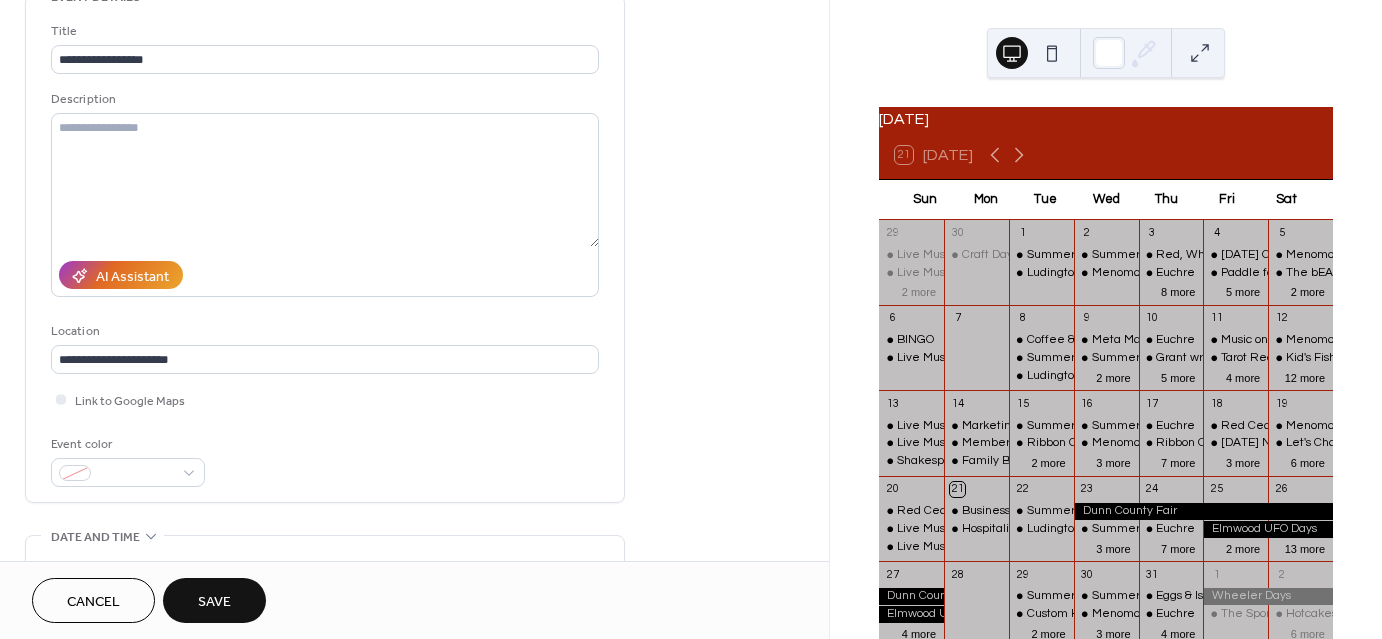 scroll, scrollTop: 400, scrollLeft: 0, axis: vertical 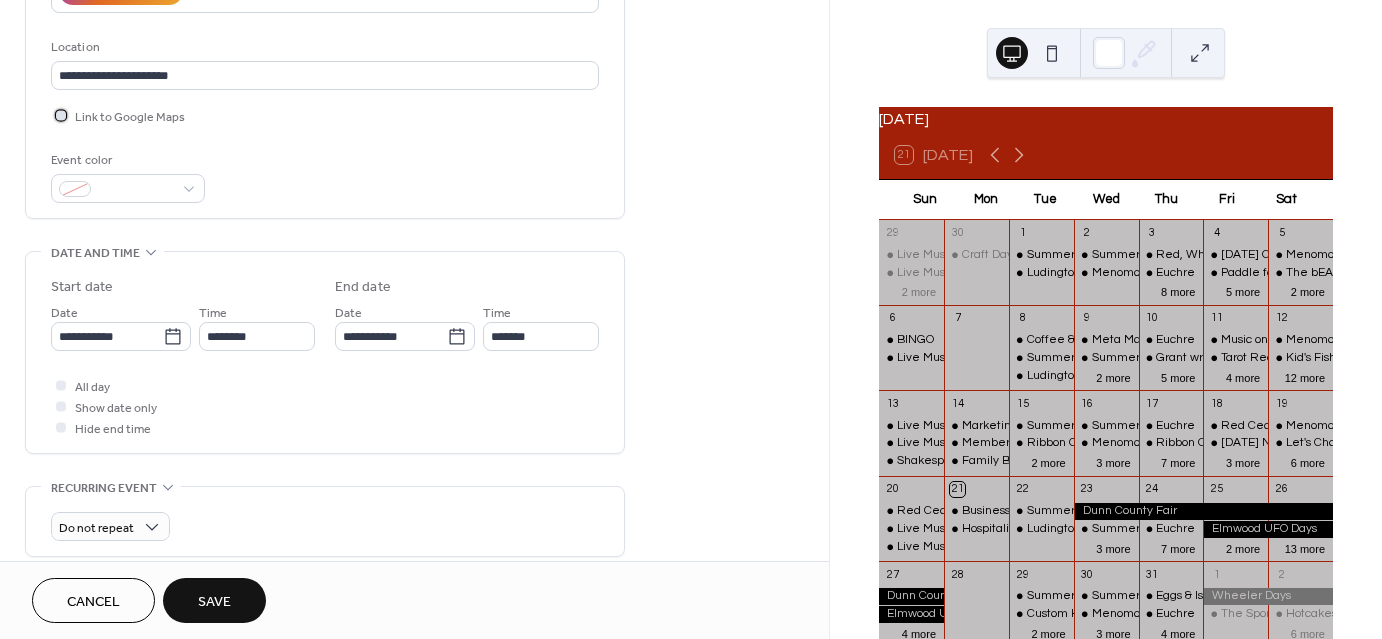 click at bounding box center (61, 115) 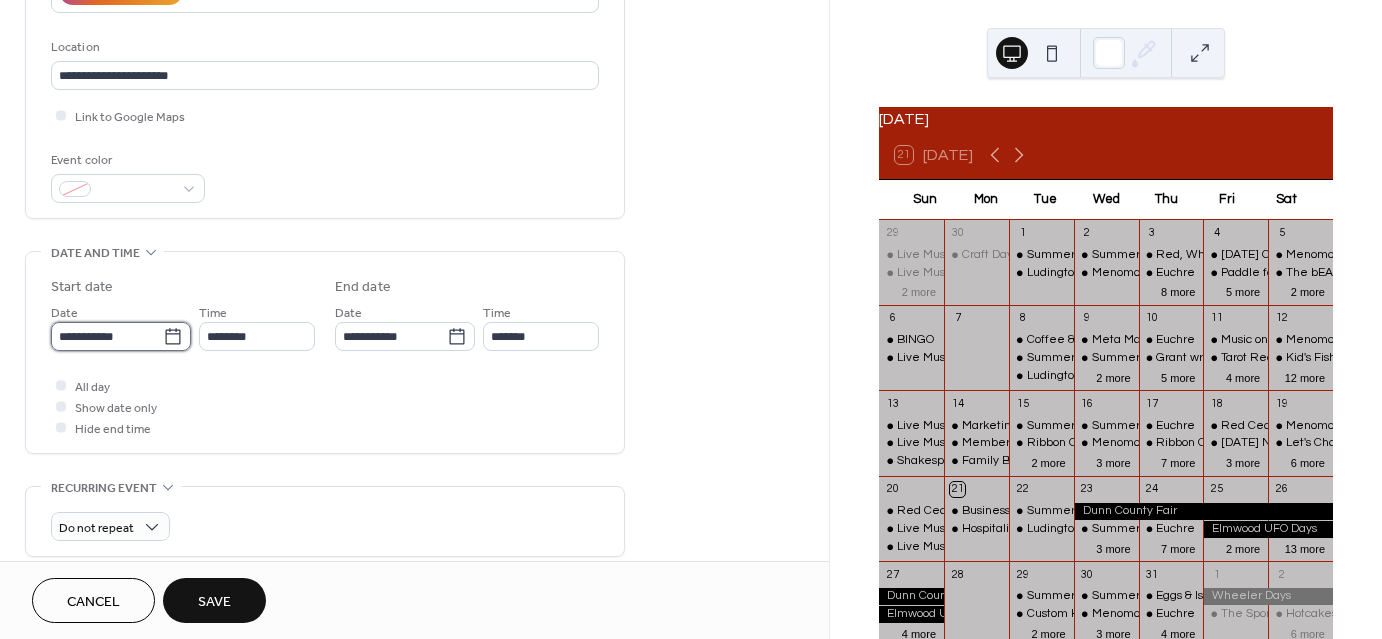 click on "**********" at bounding box center (107, 336) 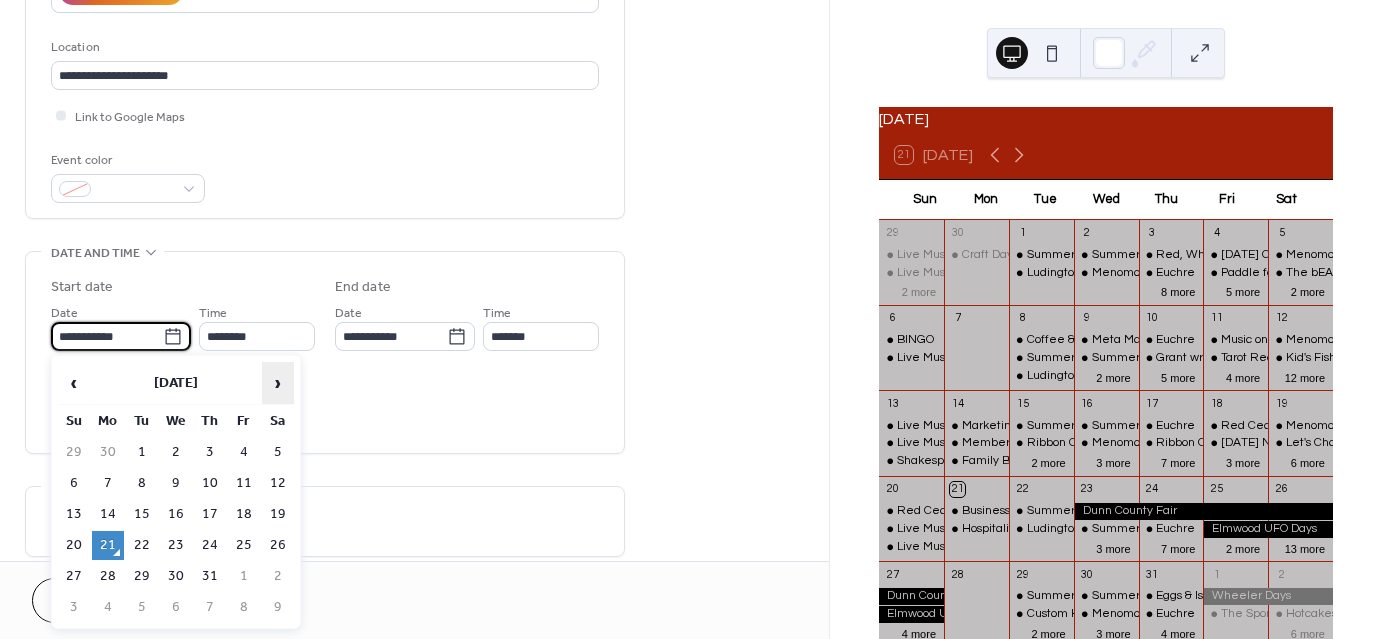 click on "›" at bounding box center (278, 383) 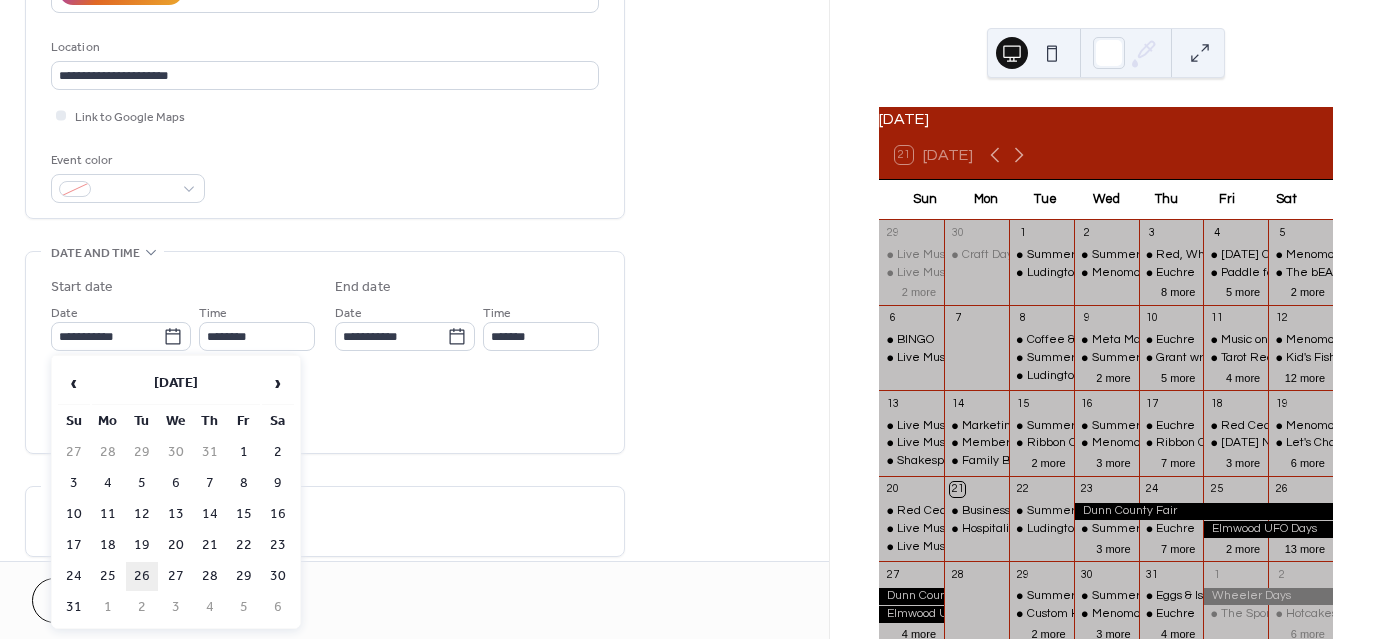 click on "26" at bounding box center [142, 576] 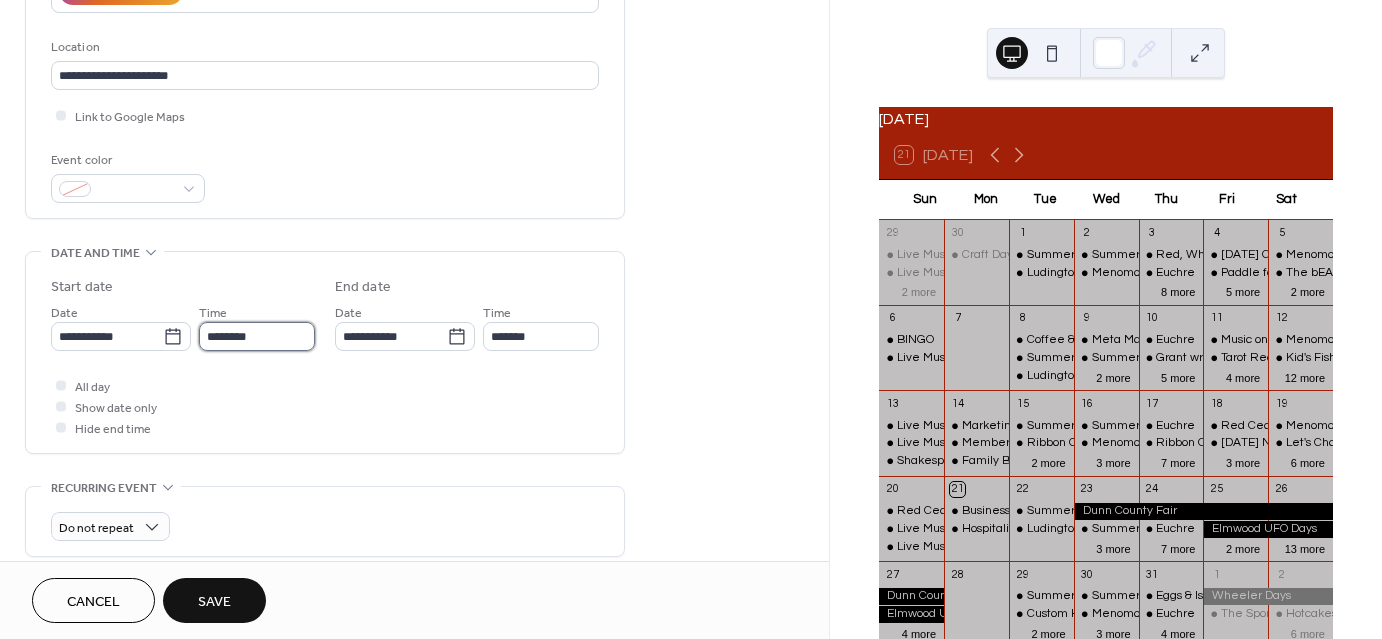 click on "********" at bounding box center (257, 336) 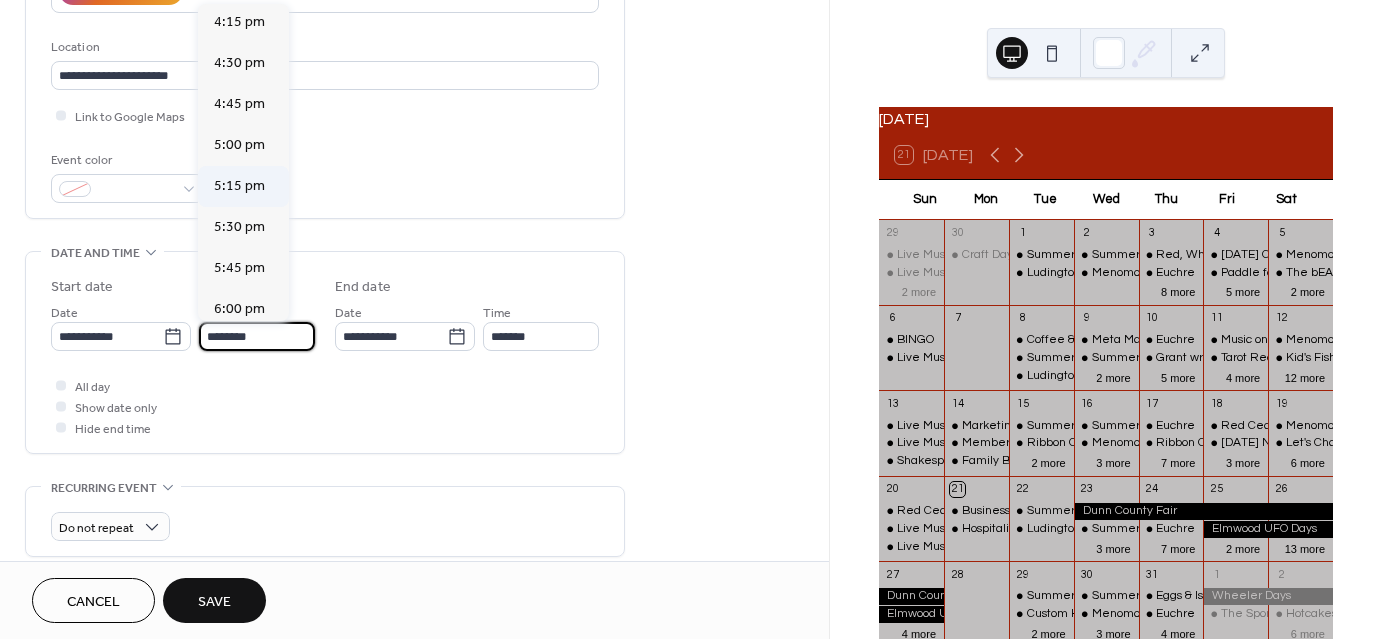 scroll, scrollTop: 2668, scrollLeft: 0, axis: vertical 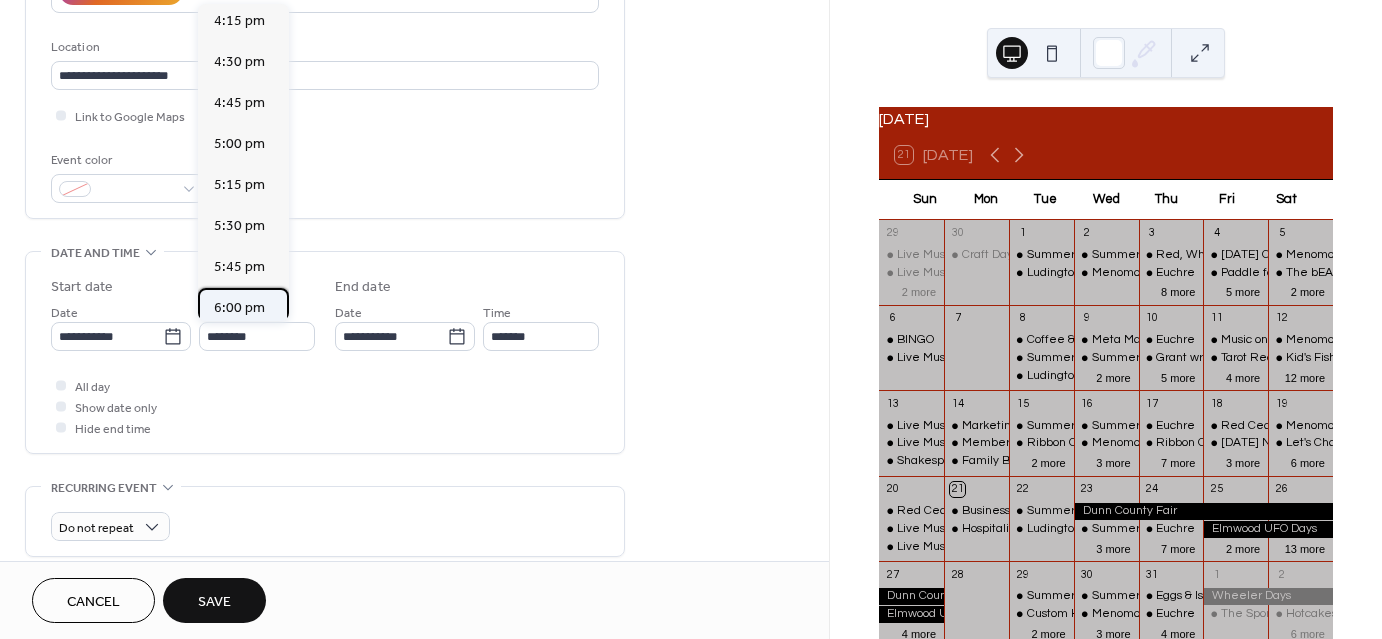 click on "6:00 pm" at bounding box center (239, 308) 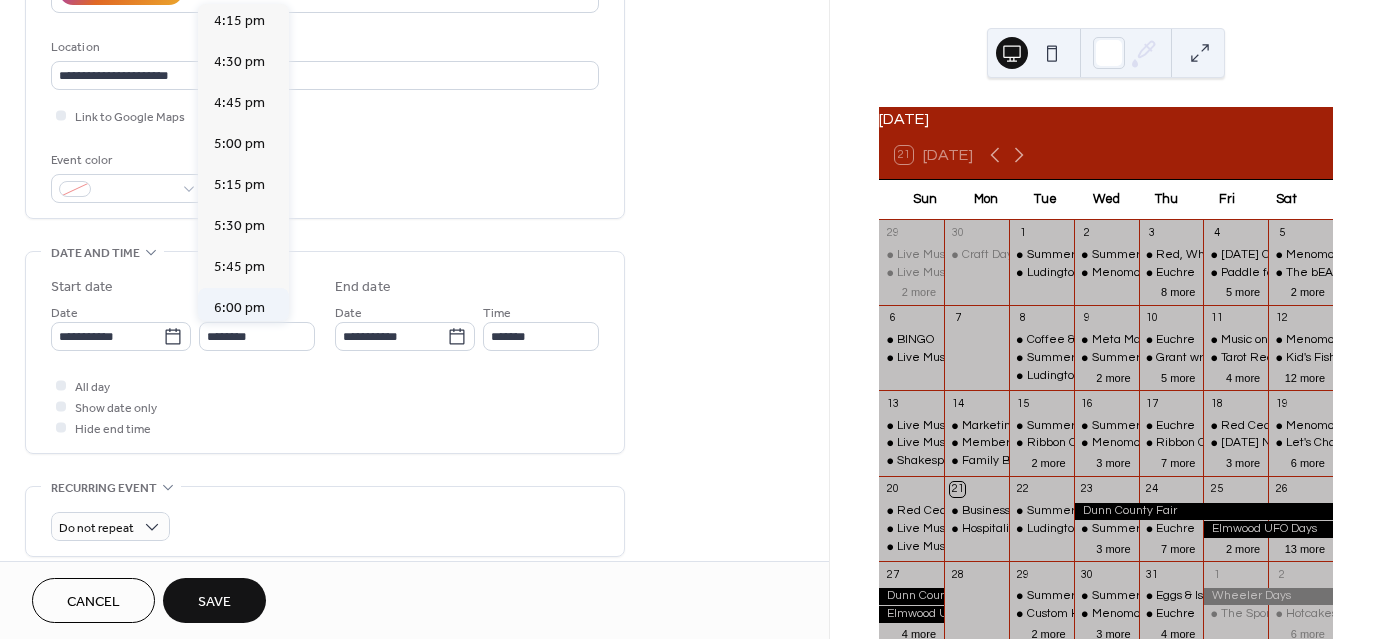 type on "*******" 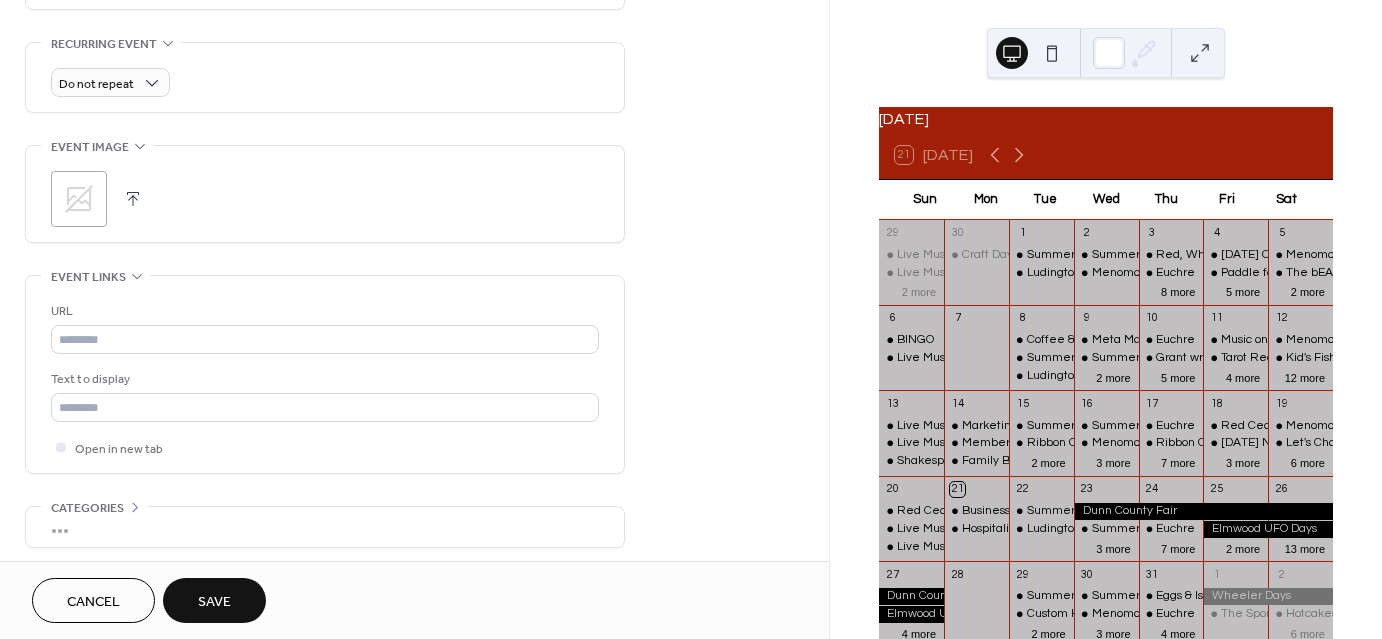 scroll, scrollTop: 900, scrollLeft: 0, axis: vertical 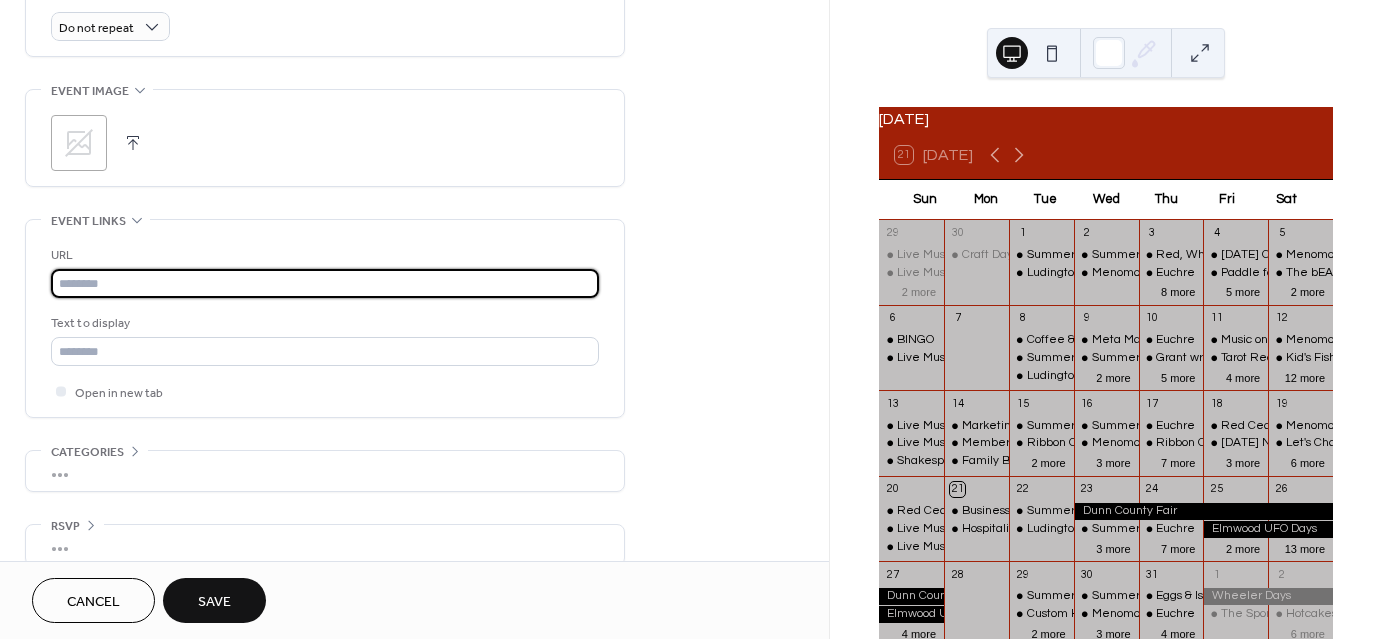 paste on "**********" 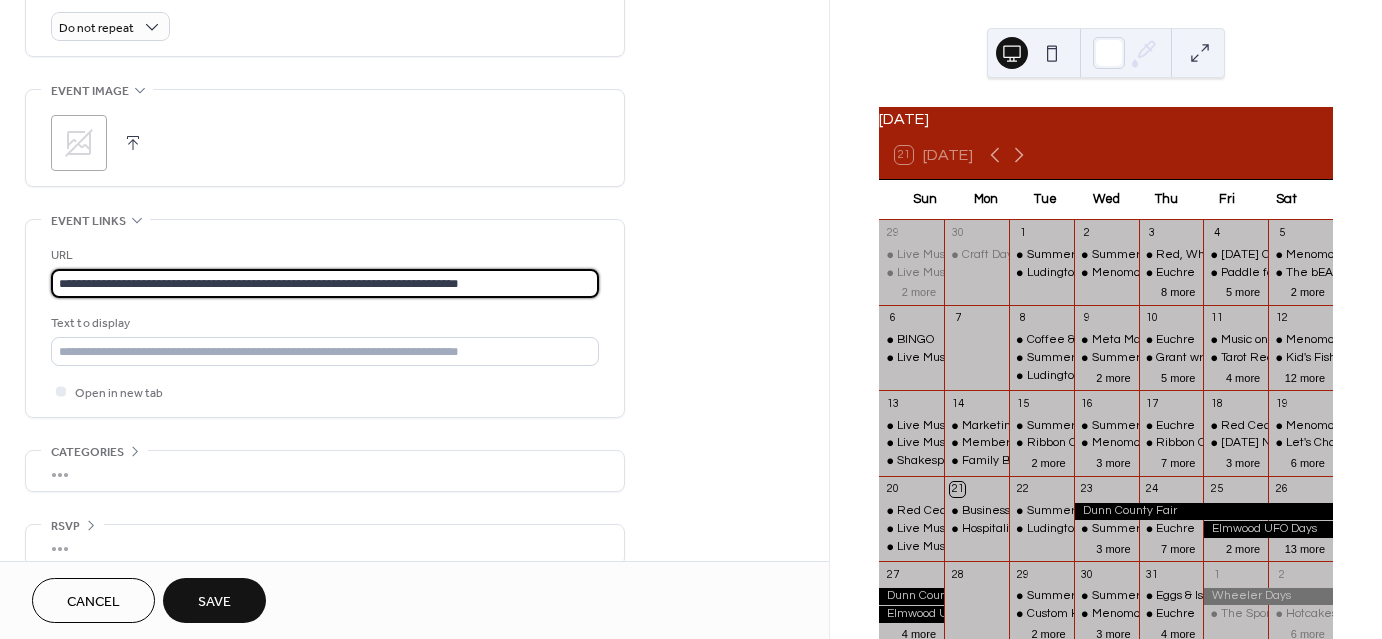 type on "**********" 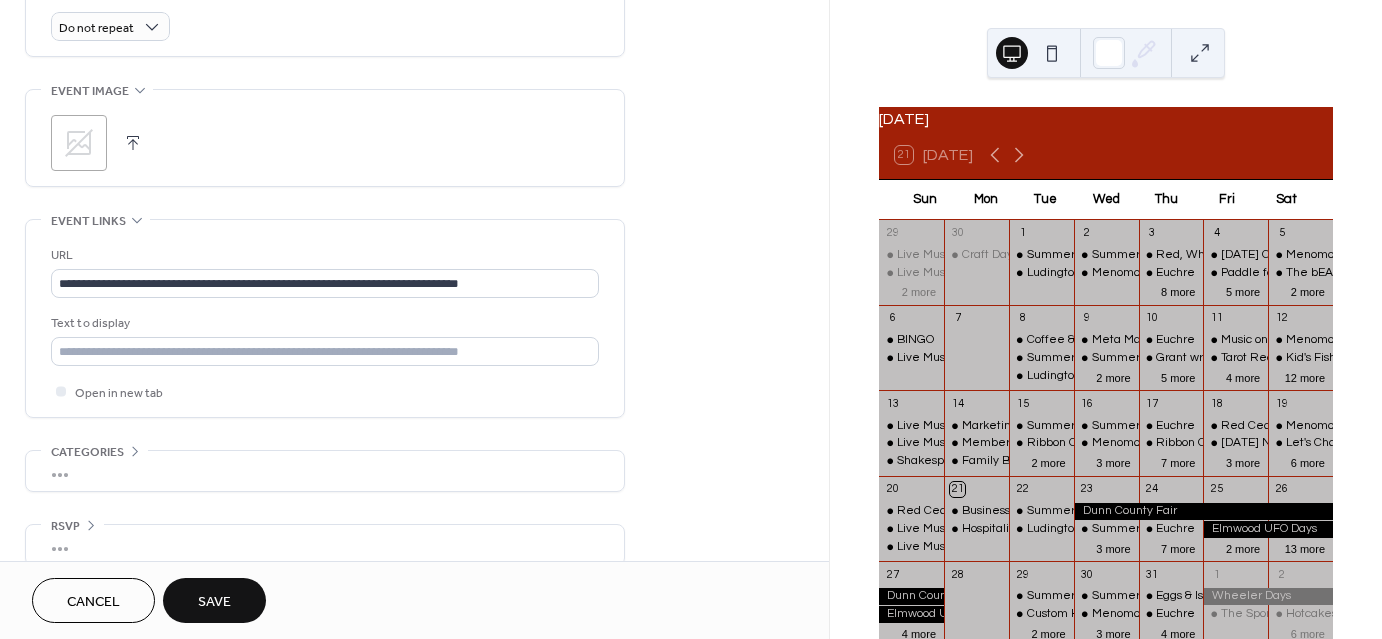 drag, startPoint x: 217, startPoint y: 607, endPoint x: 220, endPoint y: 593, distance: 14.3178215 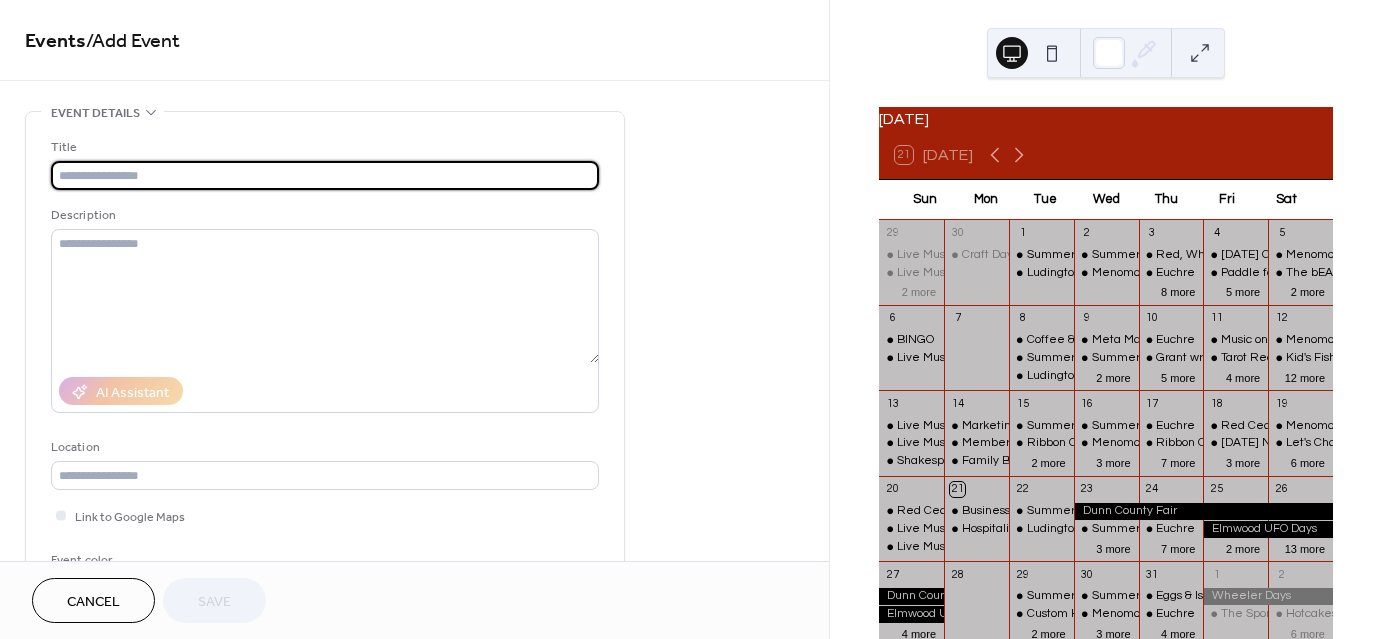 scroll, scrollTop: 0, scrollLeft: 0, axis: both 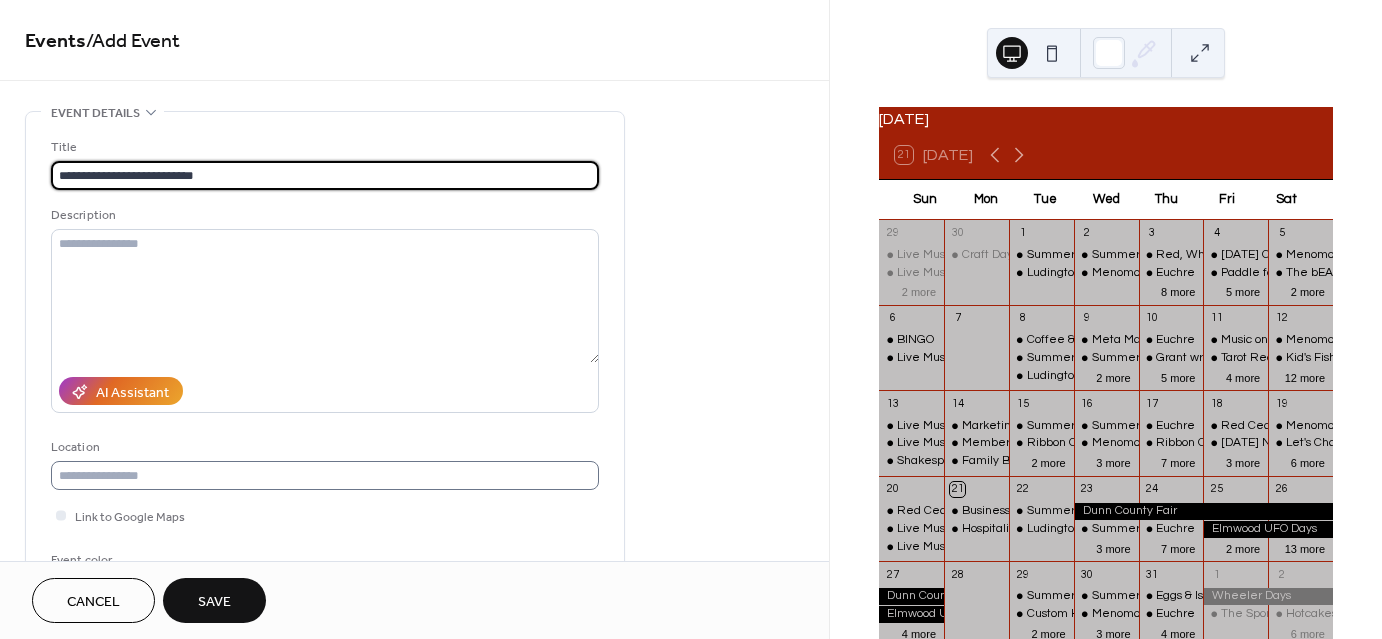 type on "**********" 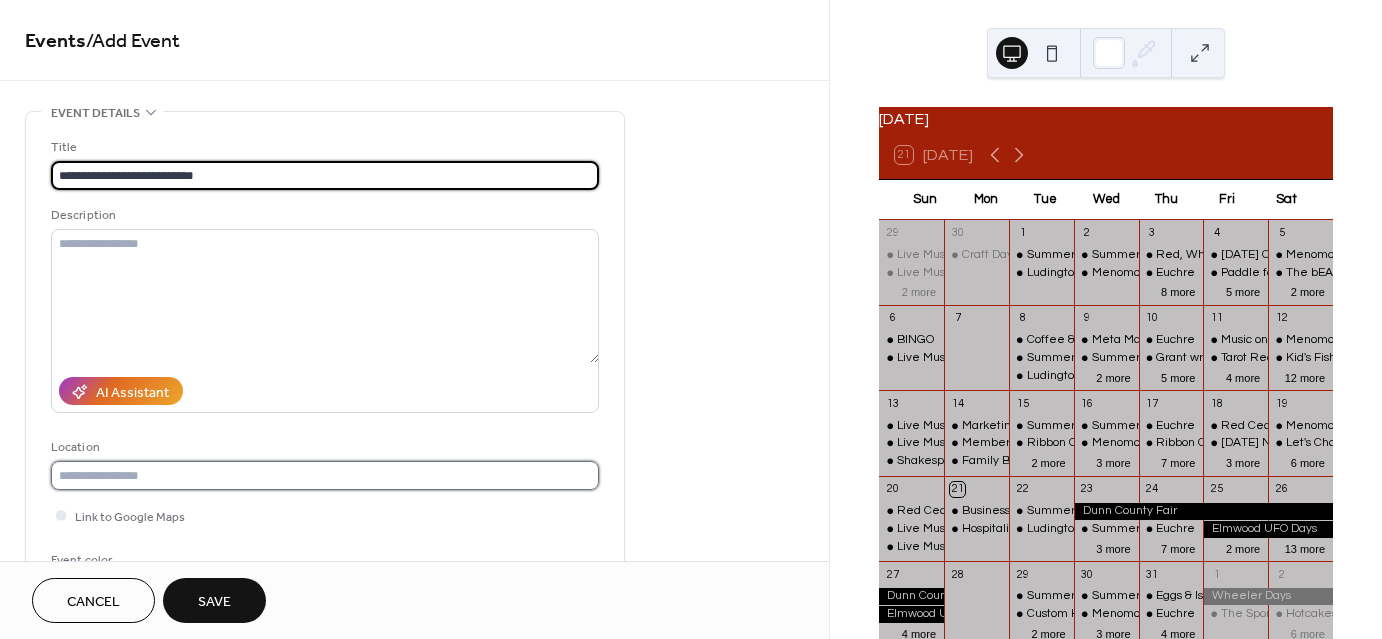 click at bounding box center (325, 475) 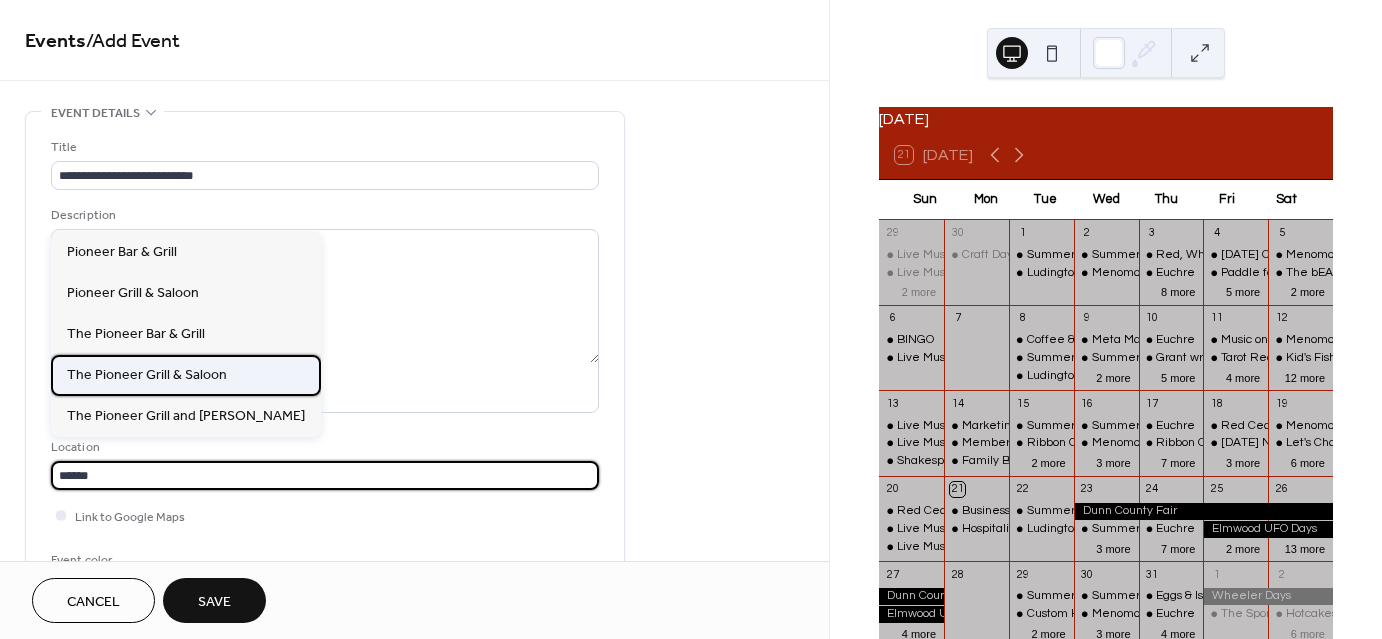 click on "The Pioneer Grill & Saloon" at bounding box center (147, 374) 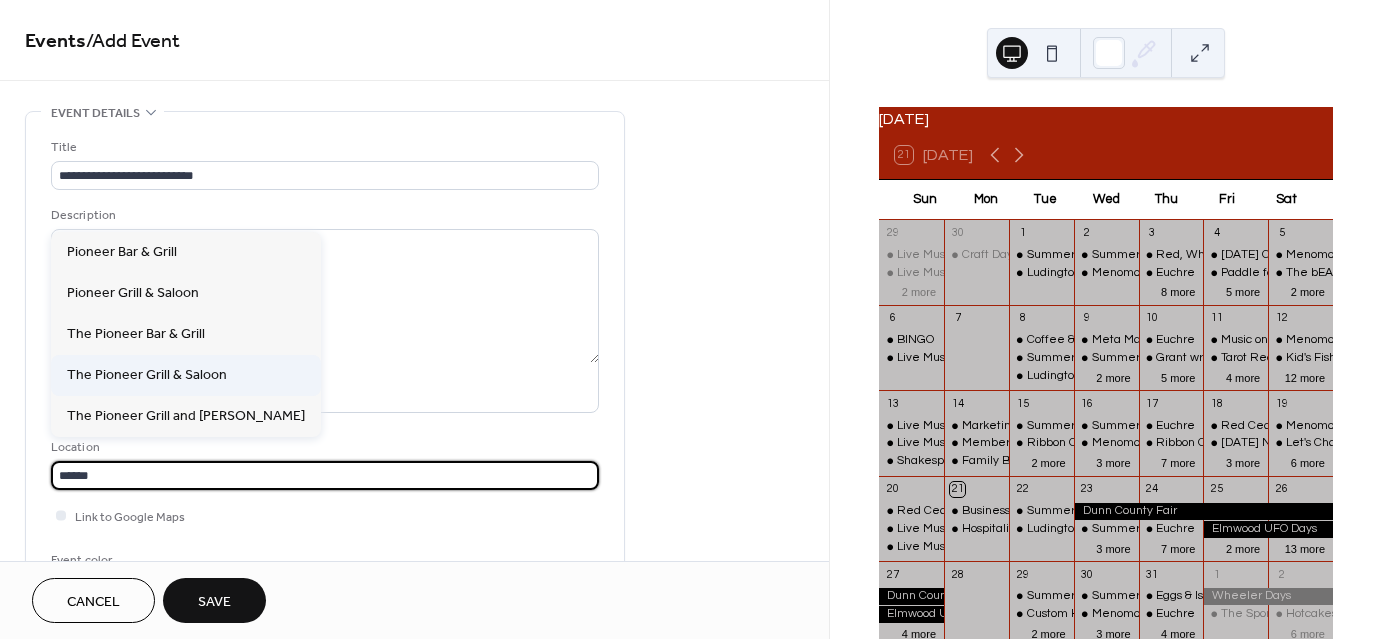 type on "**********" 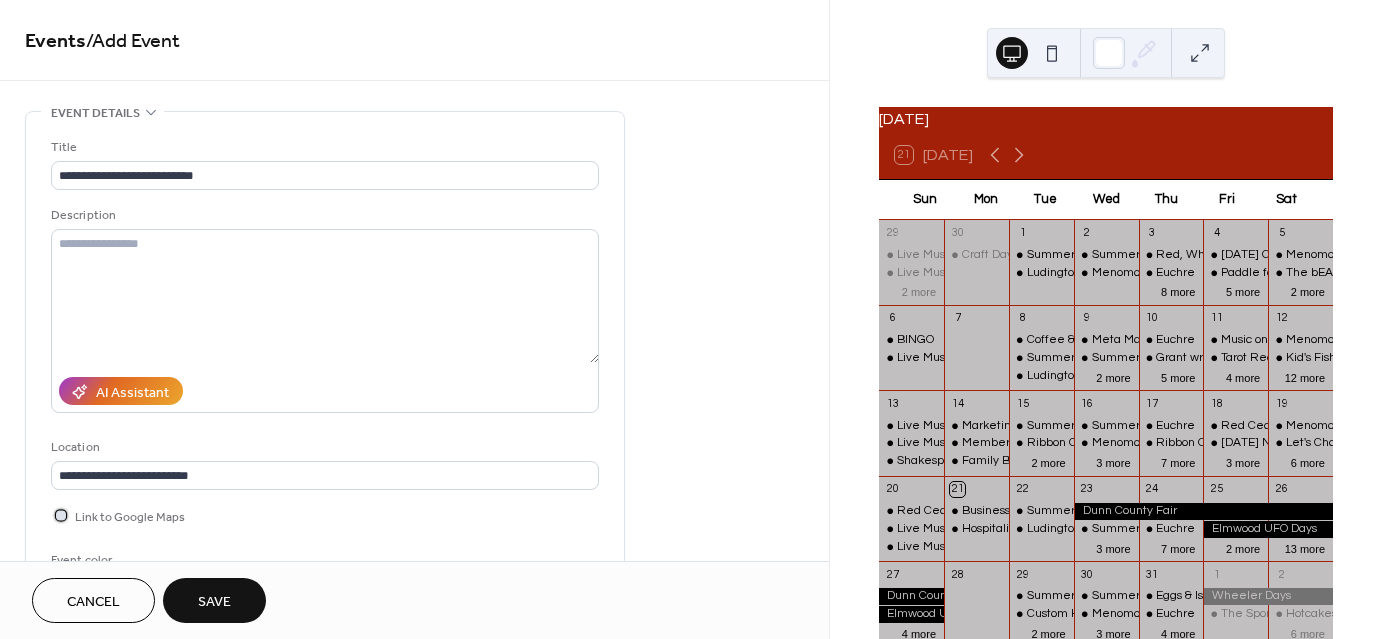 click at bounding box center [61, 515] 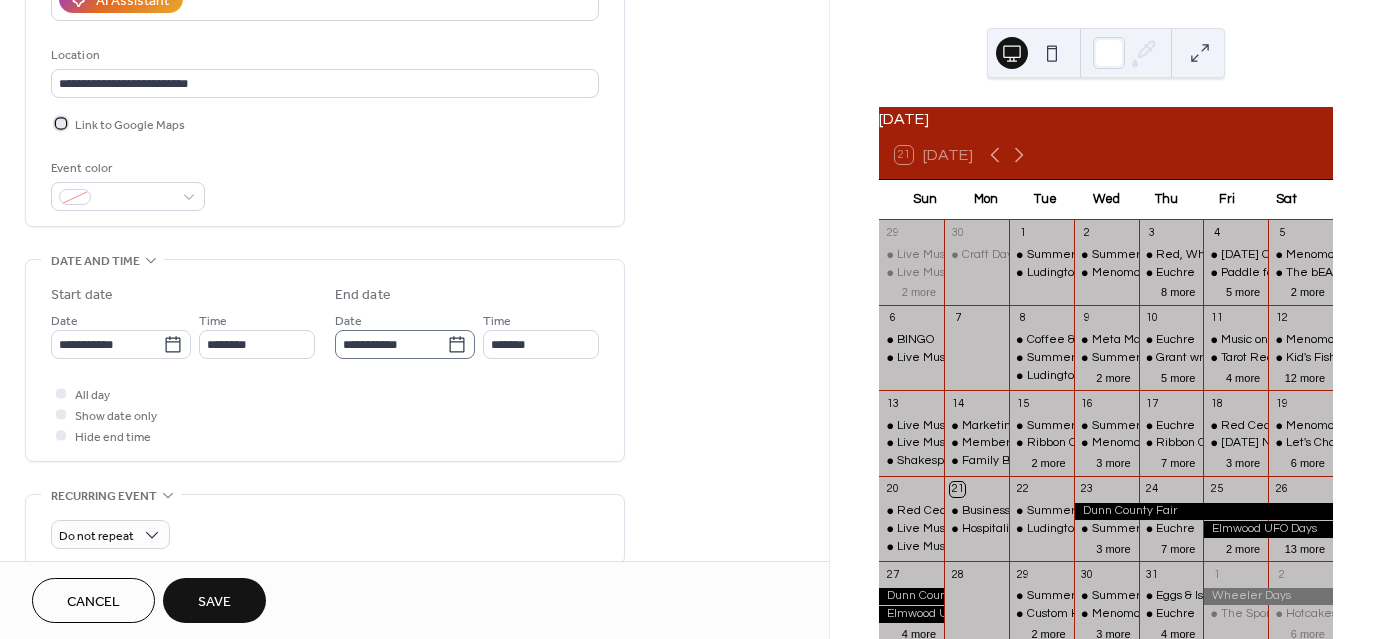 scroll, scrollTop: 400, scrollLeft: 0, axis: vertical 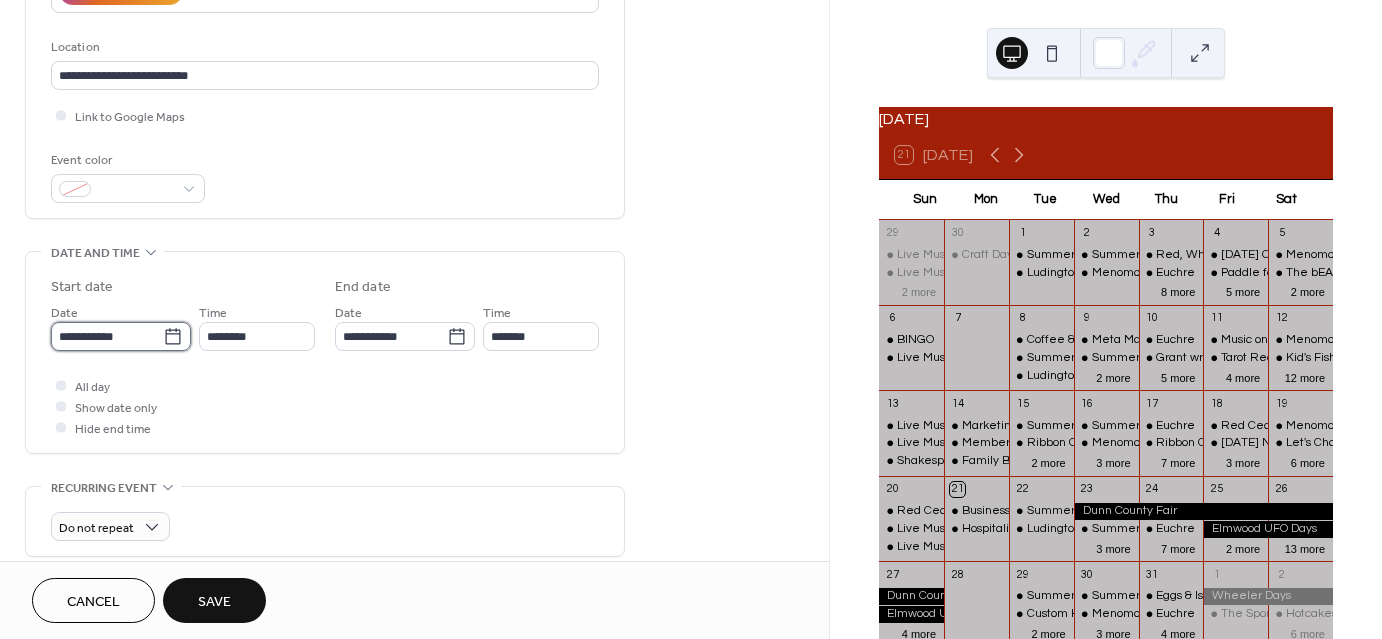 click on "**********" at bounding box center (107, 336) 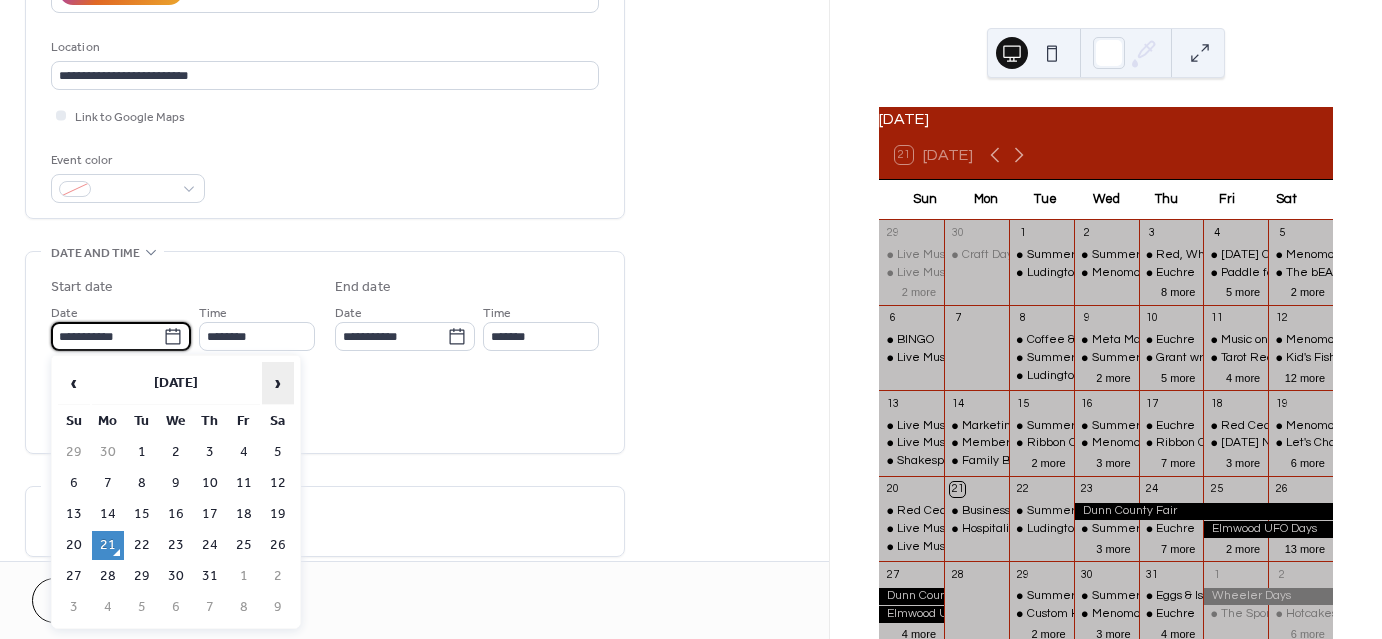 click on "›" at bounding box center (278, 383) 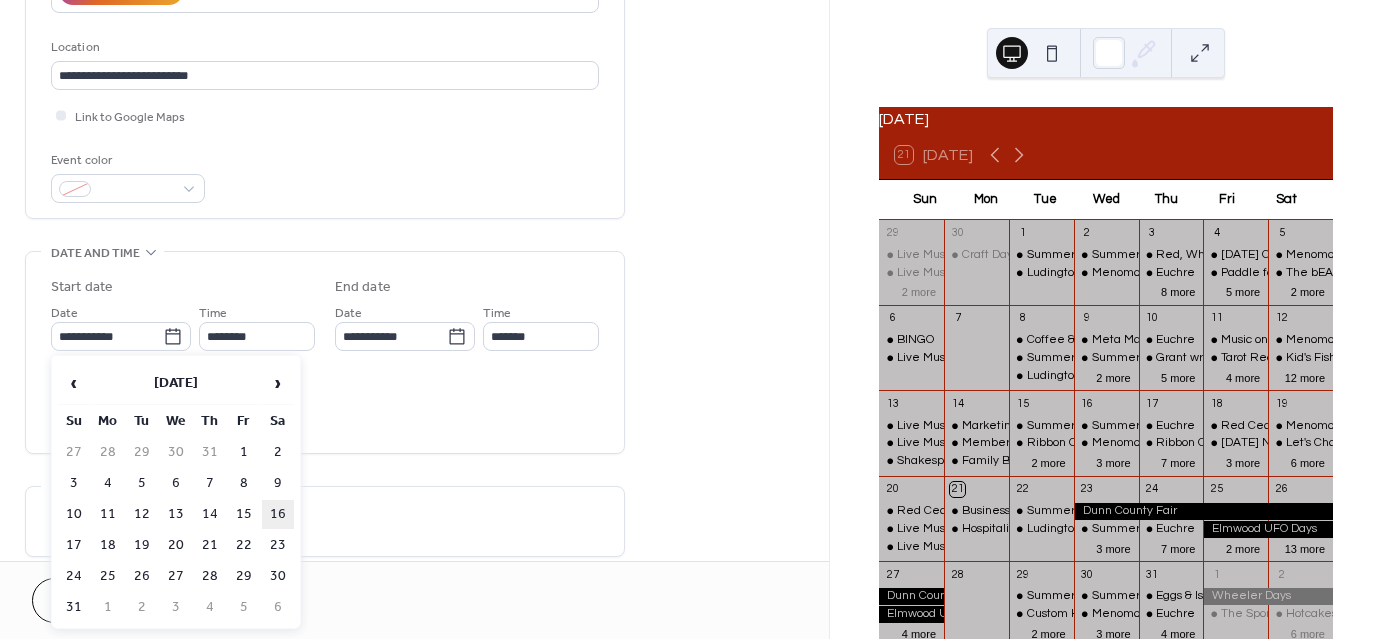 click on "16" at bounding box center [278, 514] 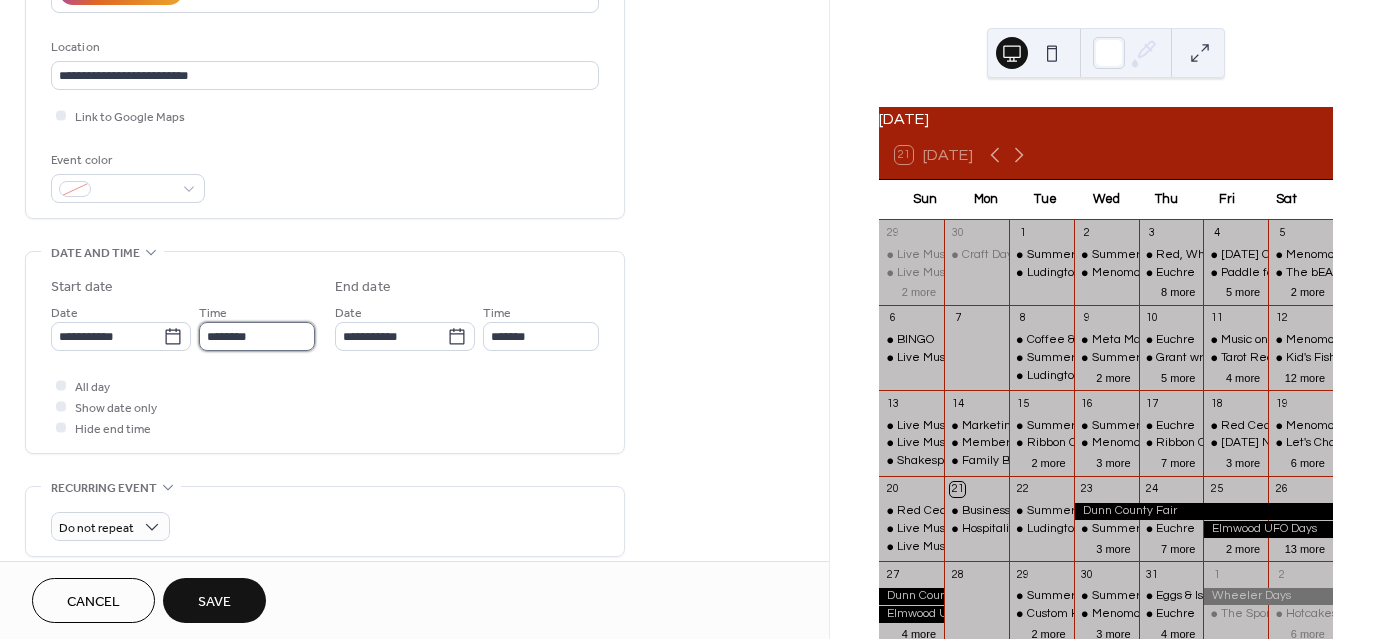 click on "********" at bounding box center [257, 336] 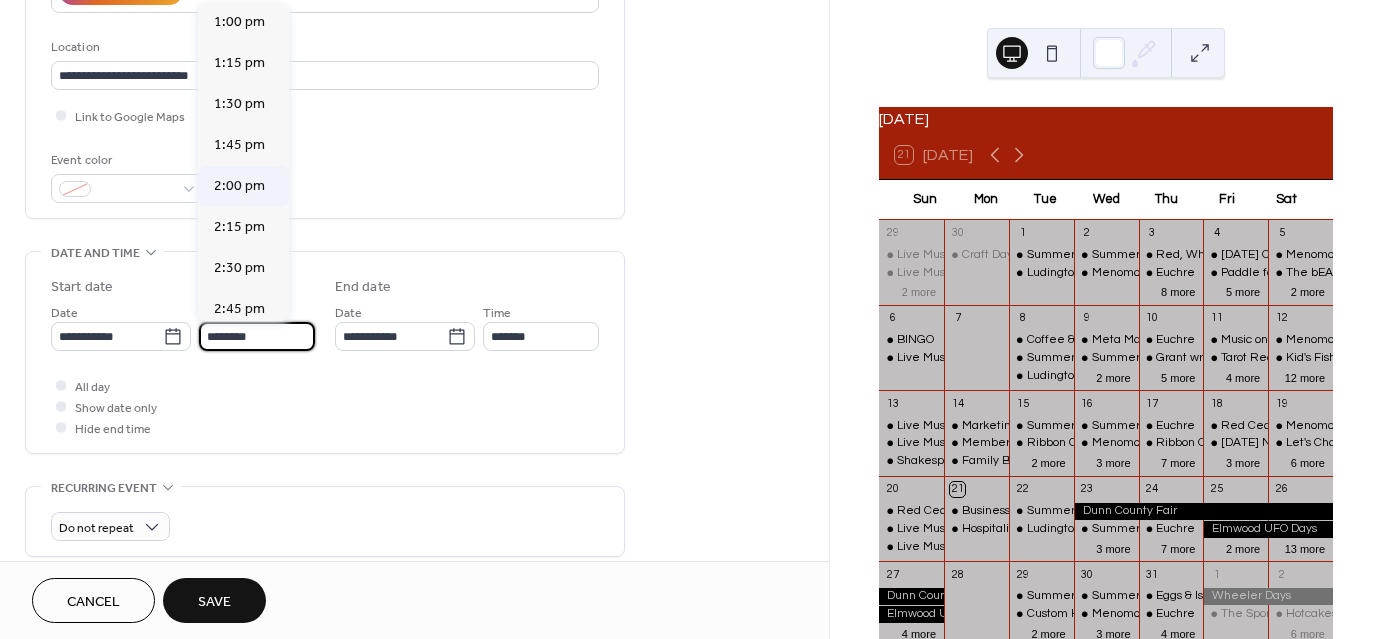 scroll, scrollTop: 2168, scrollLeft: 0, axis: vertical 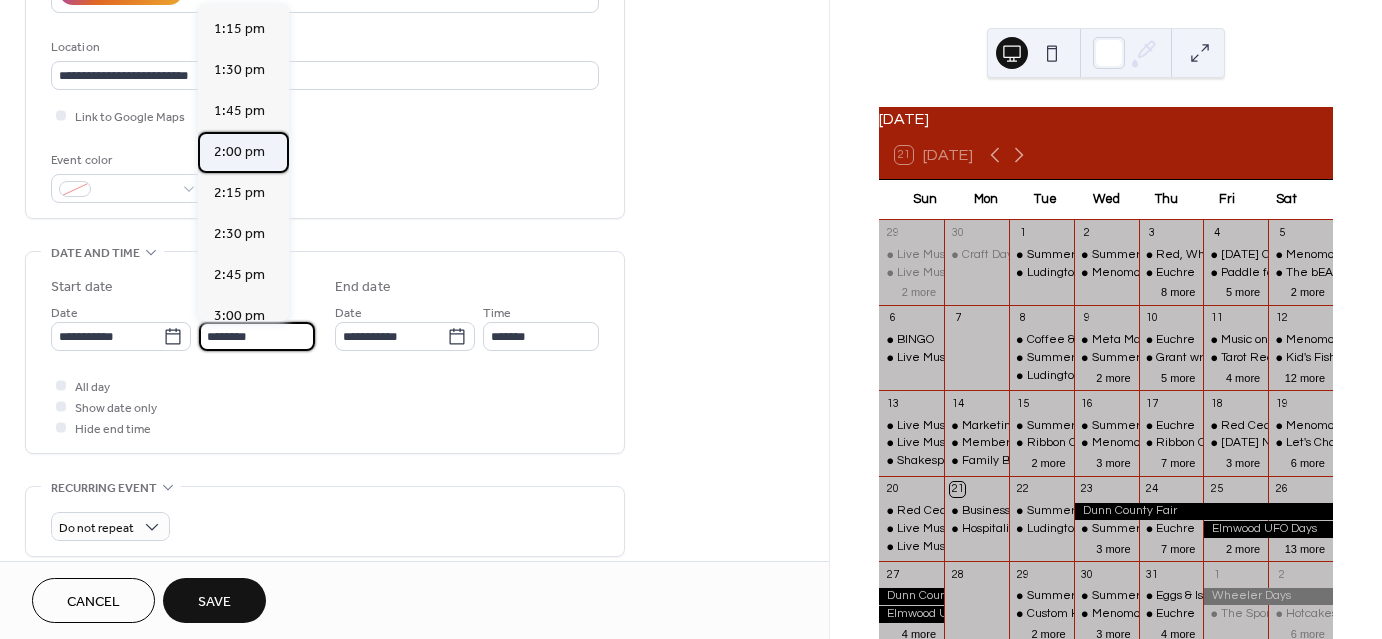 click on "2:00 pm" at bounding box center (239, 152) 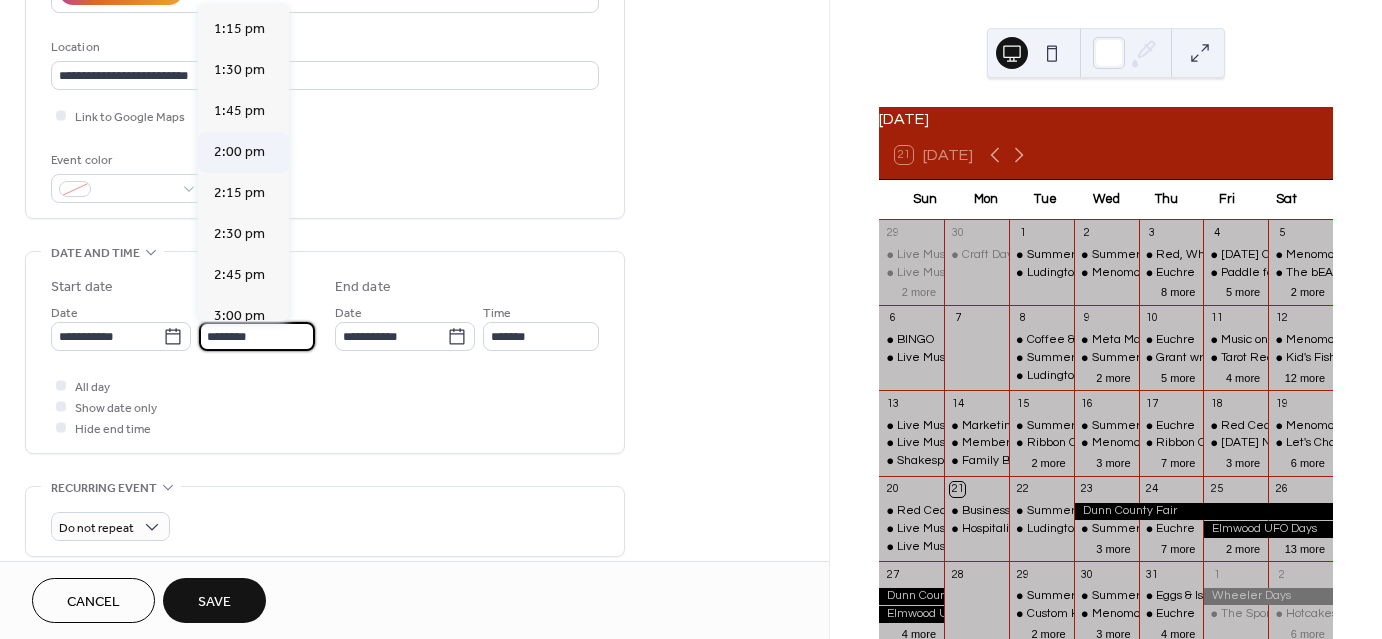 type on "*******" 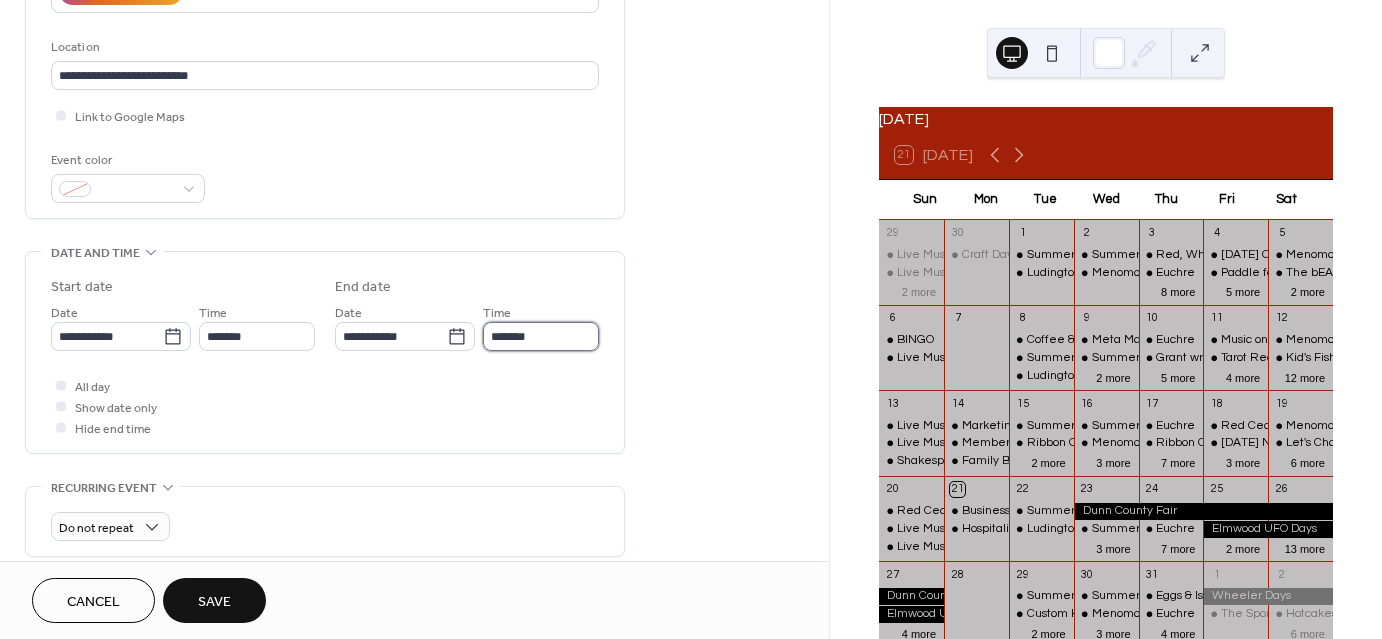 click on "*******" at bounding box center [541, 336] 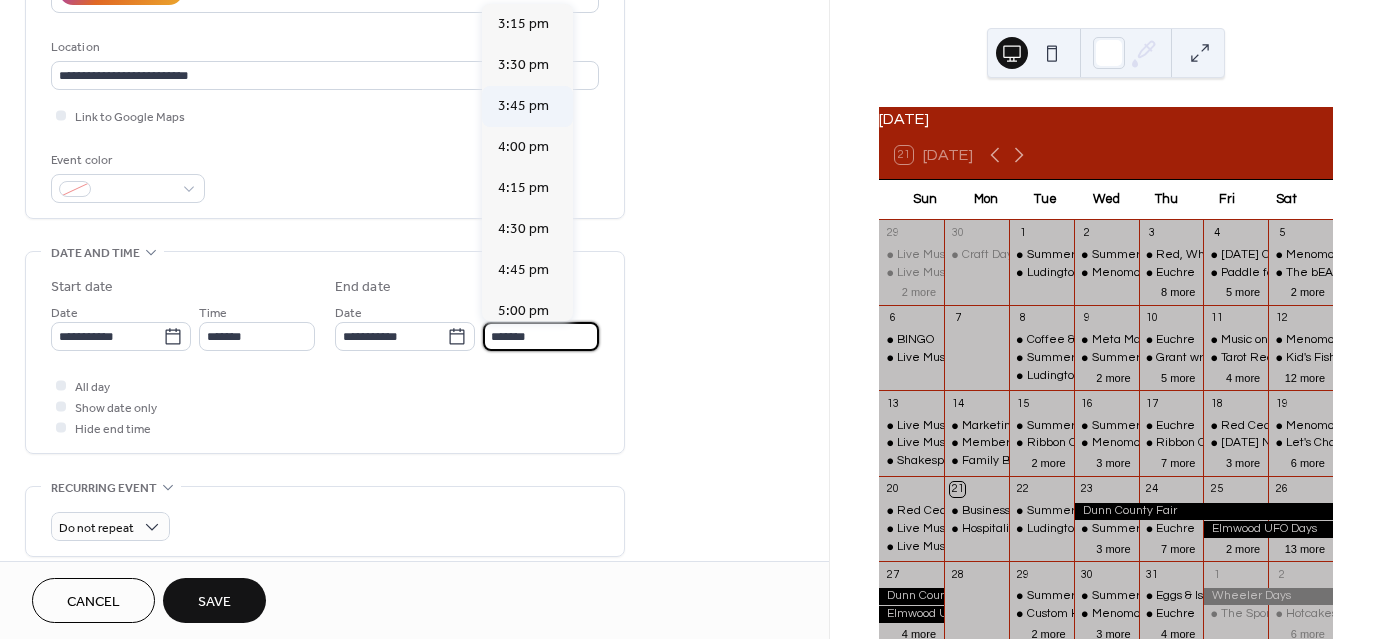scroll, scrollTop: 300, scrollLeft: 0, axis: vertical 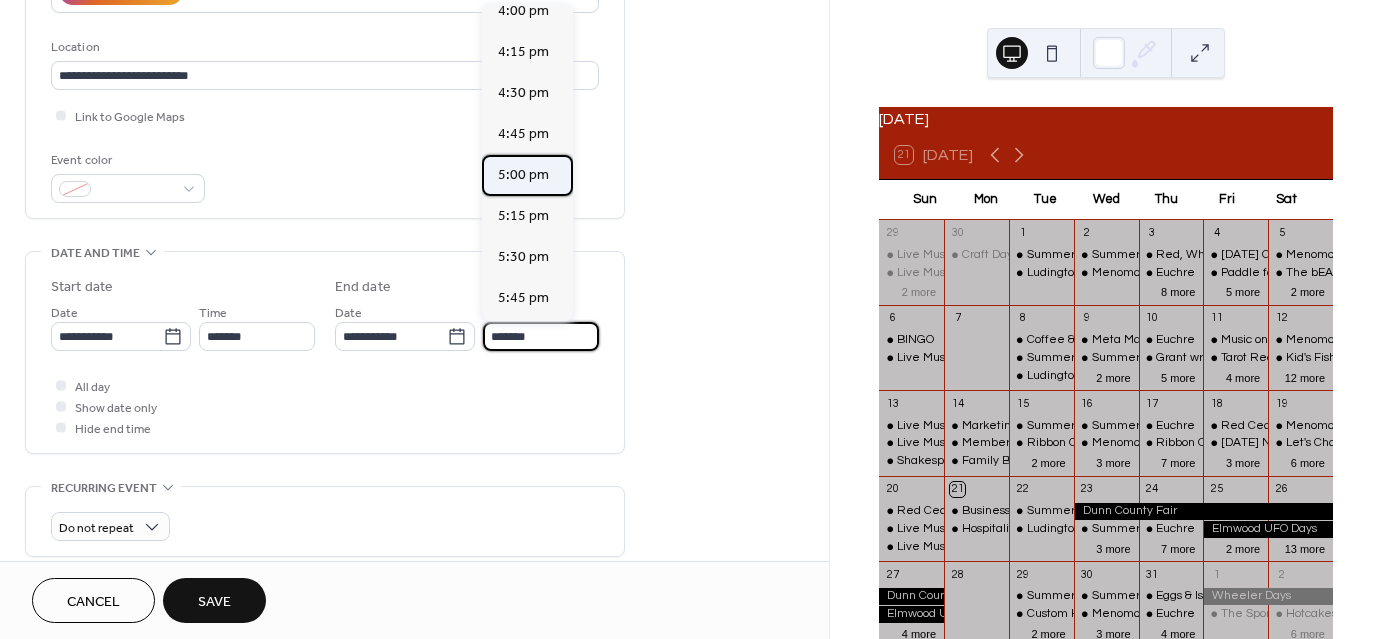 click on "5:00 pm" at bounding box center (527, 175) 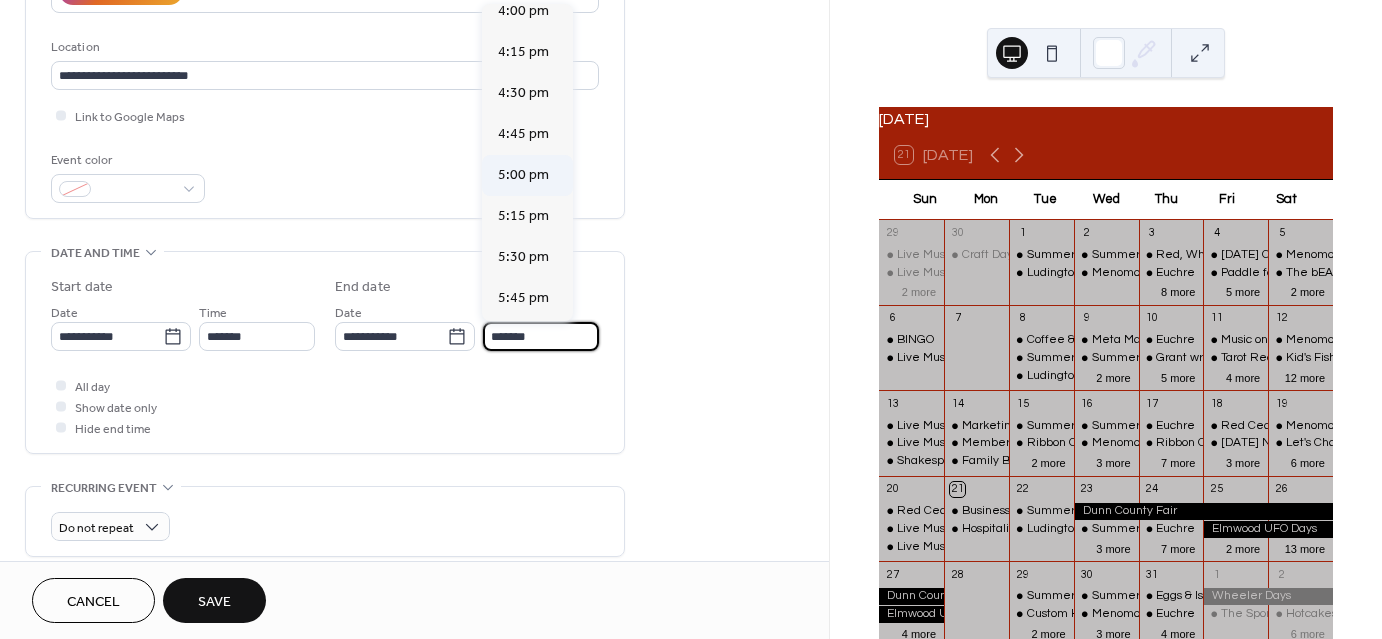 type on "*******" 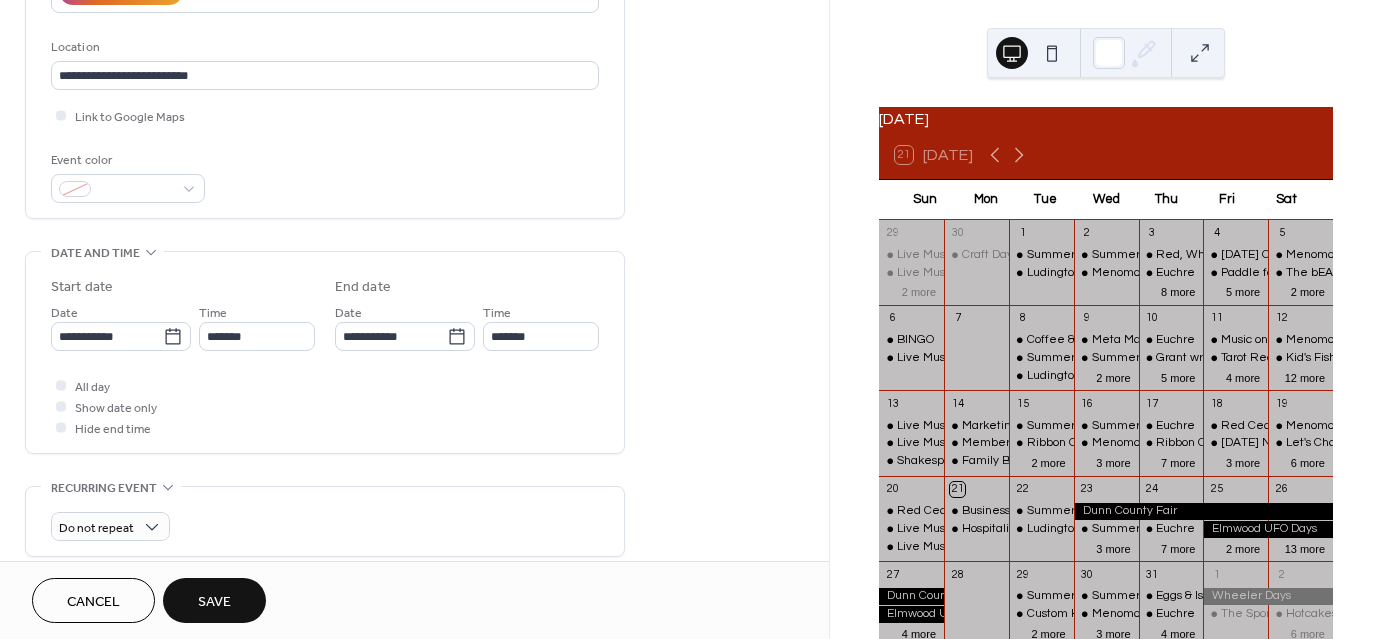 click on "**********" at bounding box center [414, 398] 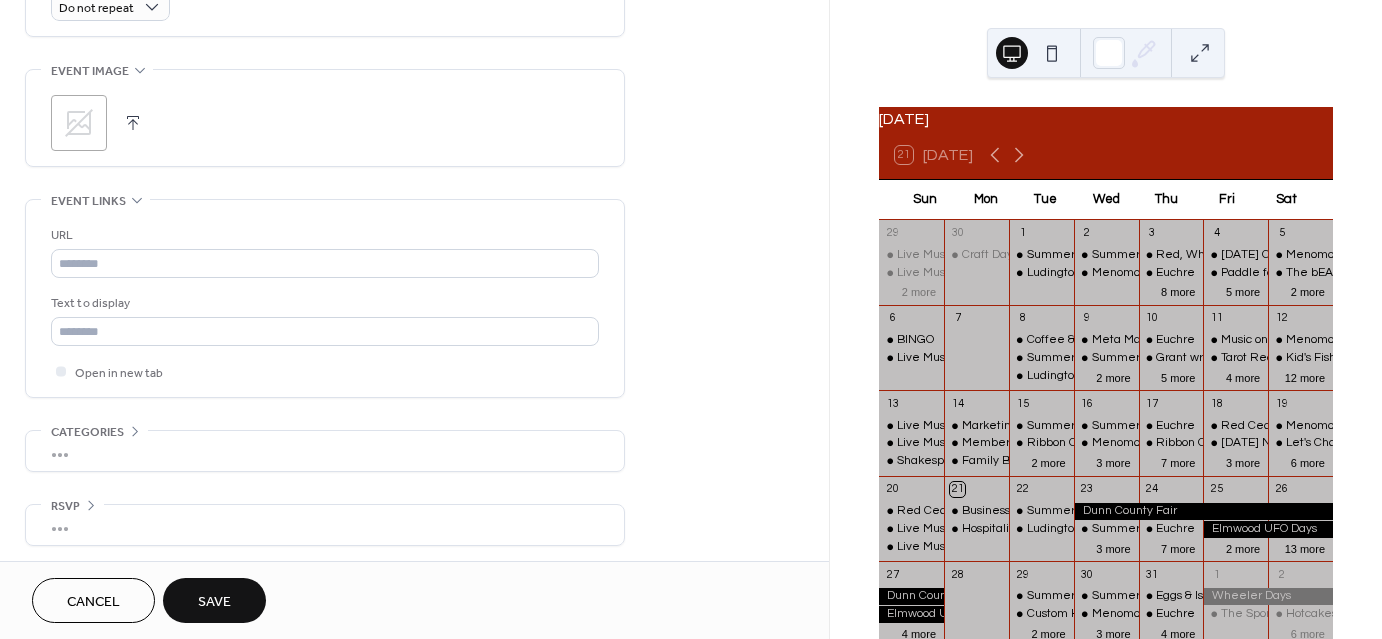 scroll, scrollTop: 922, scrollLeft: 0, axis: vertical 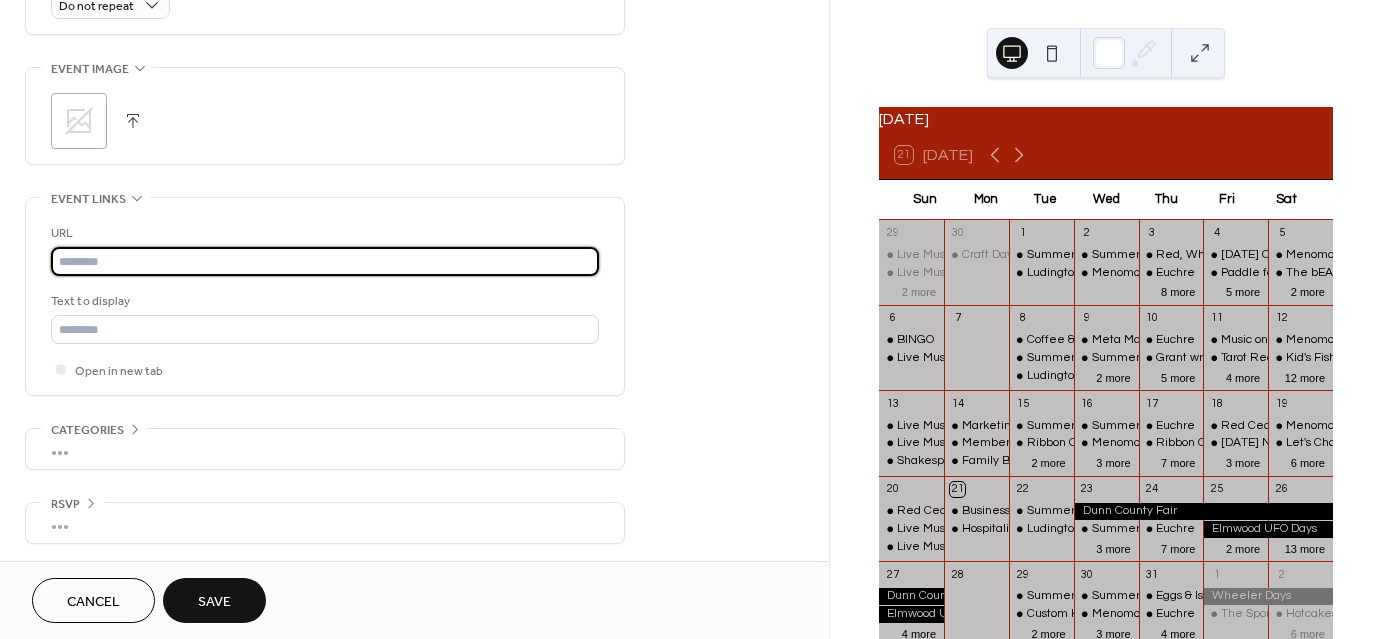 paste on "**********" 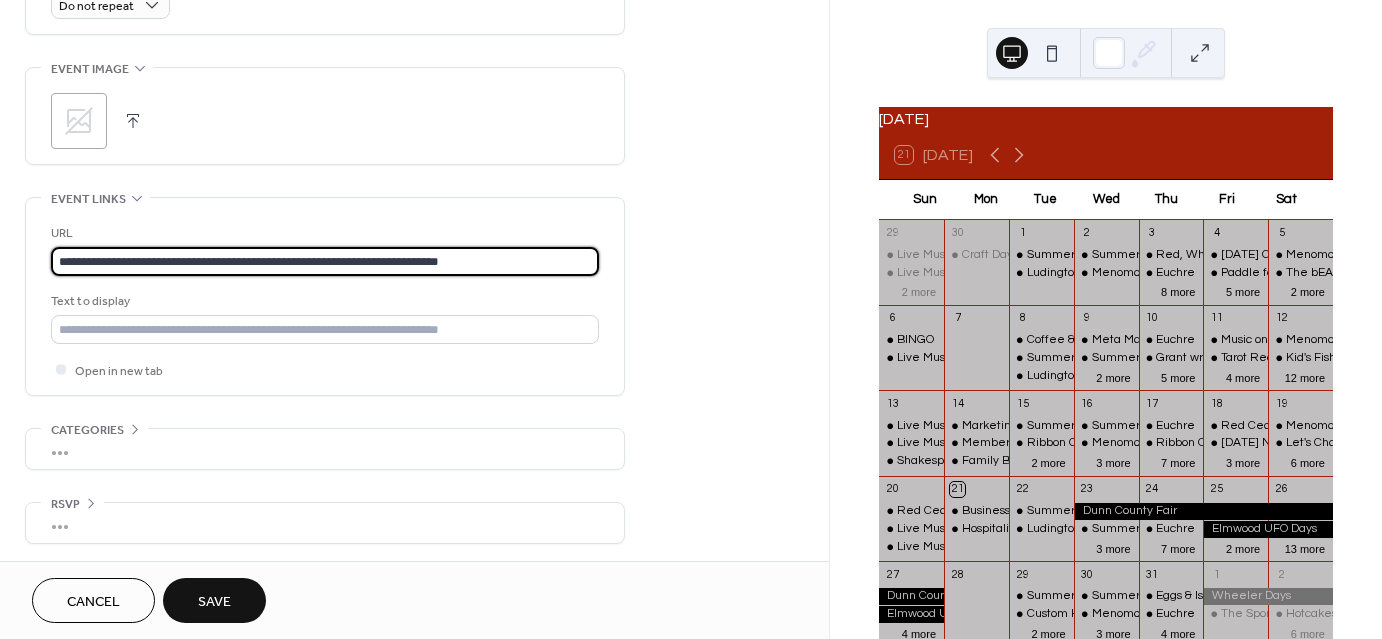 type on "**********" 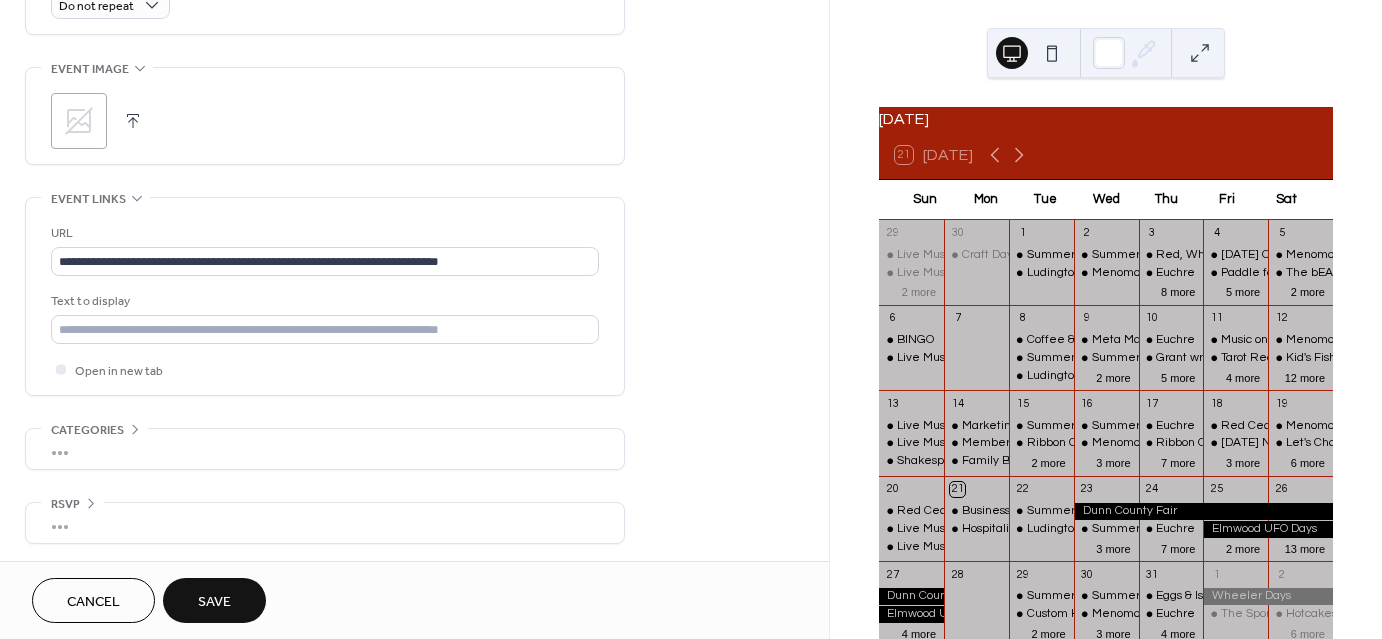 click on "Save" at bounding box center [214, 602] 